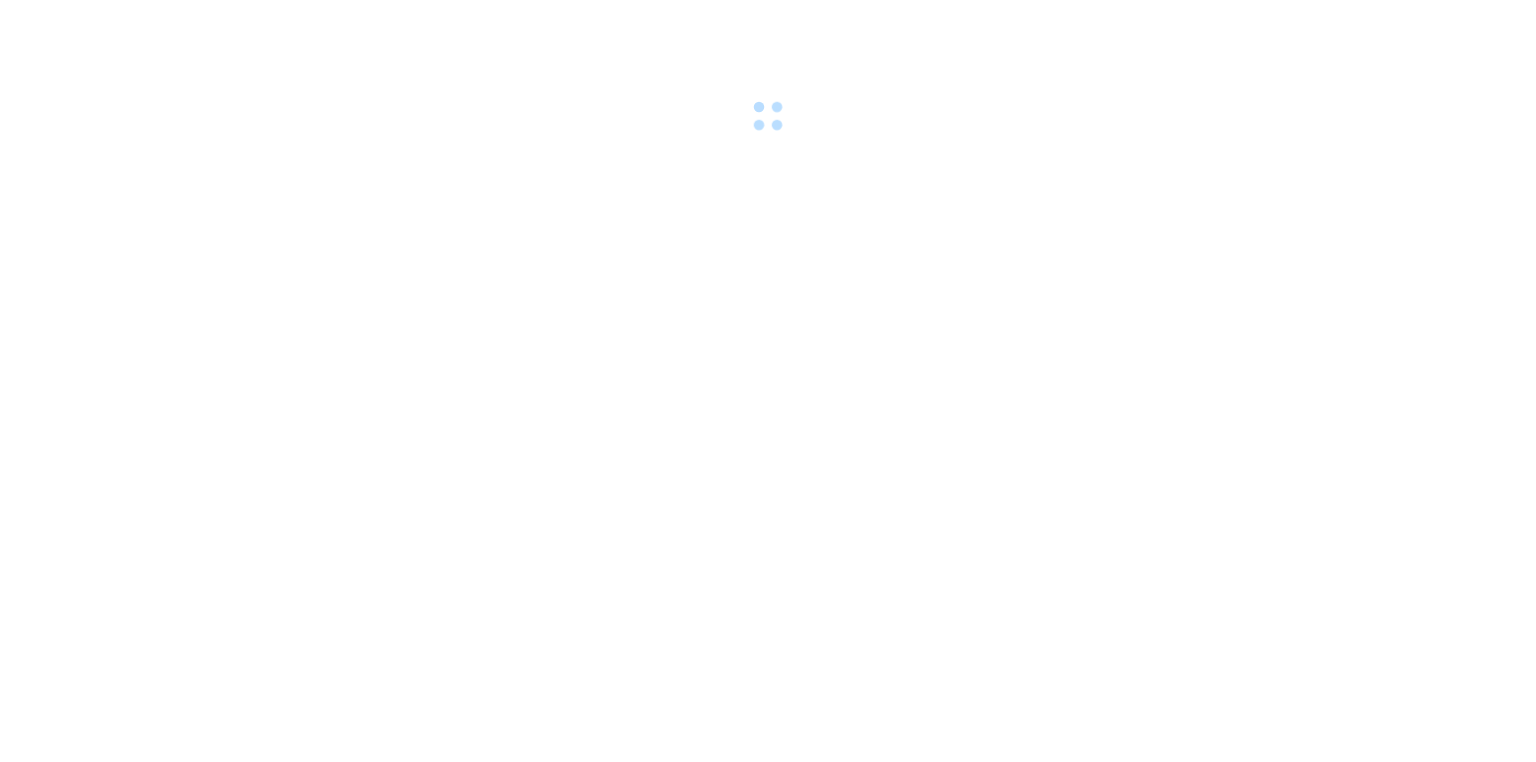 scroll, scrollTop: 0, scrollLeft: 0, axis: both 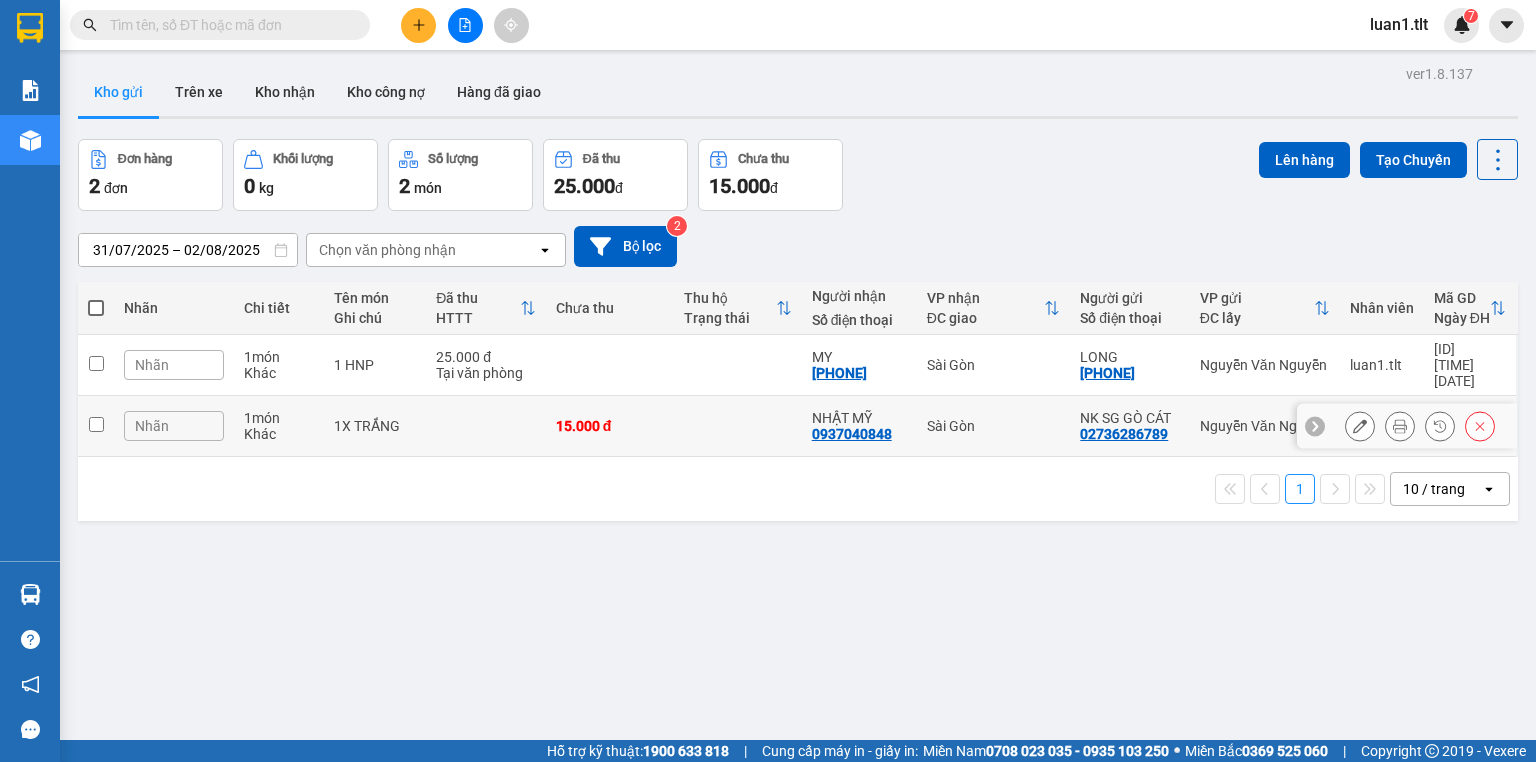 click on "25.000 đ Tại văn phòng" at bounding box center (486, 365) 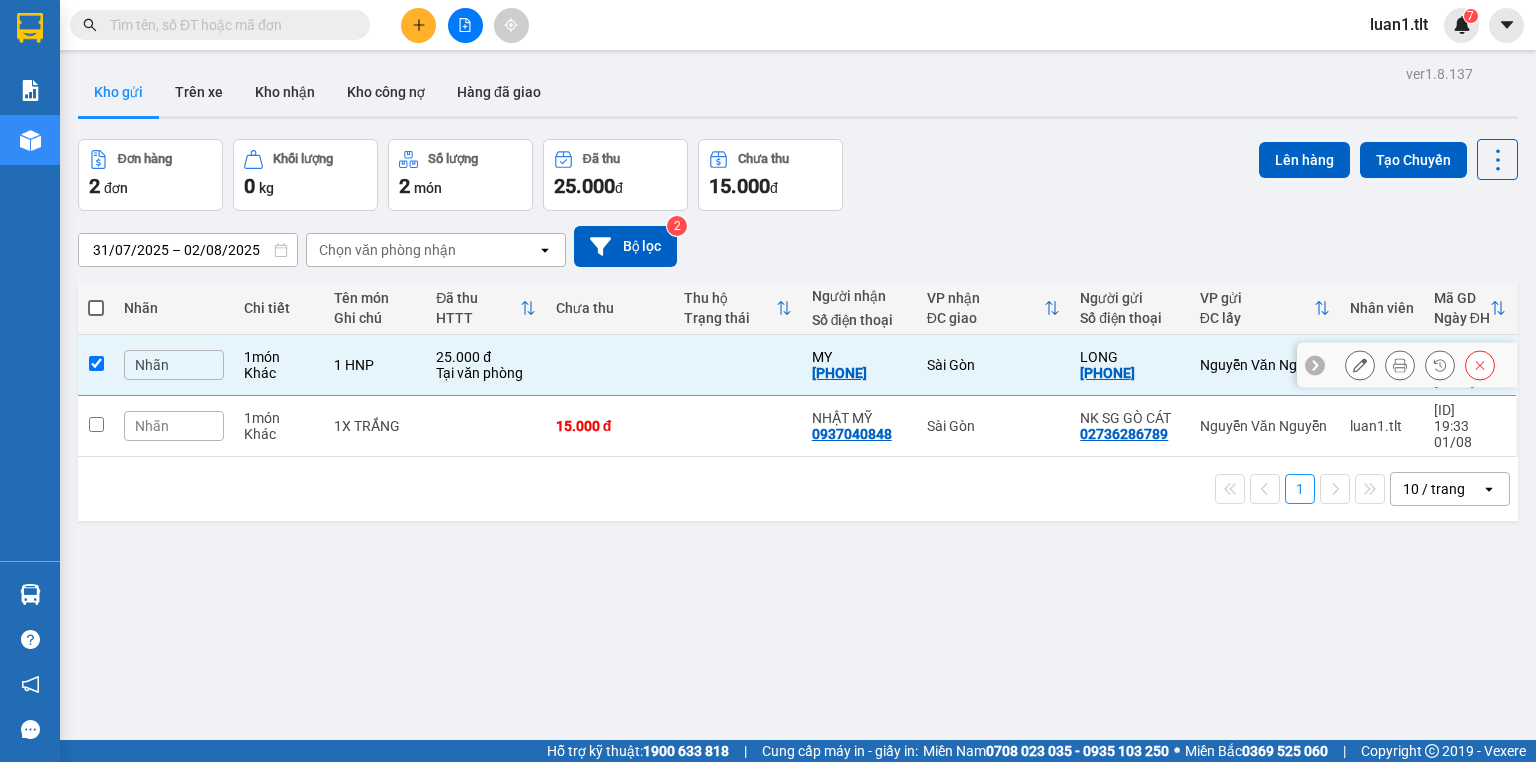 click on "Tại văn phòng" at bounding box center (486, 373) 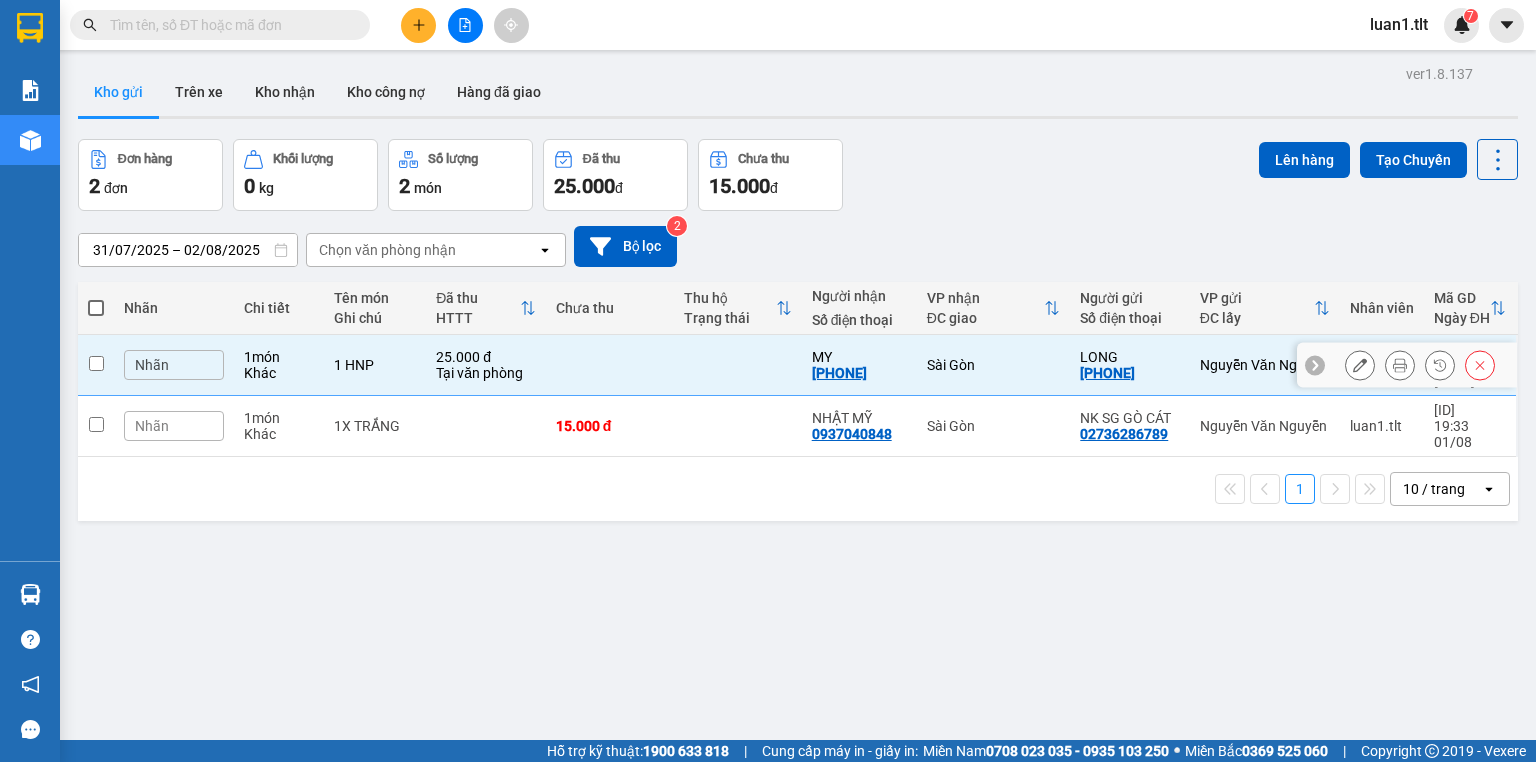 checkbox on "false" 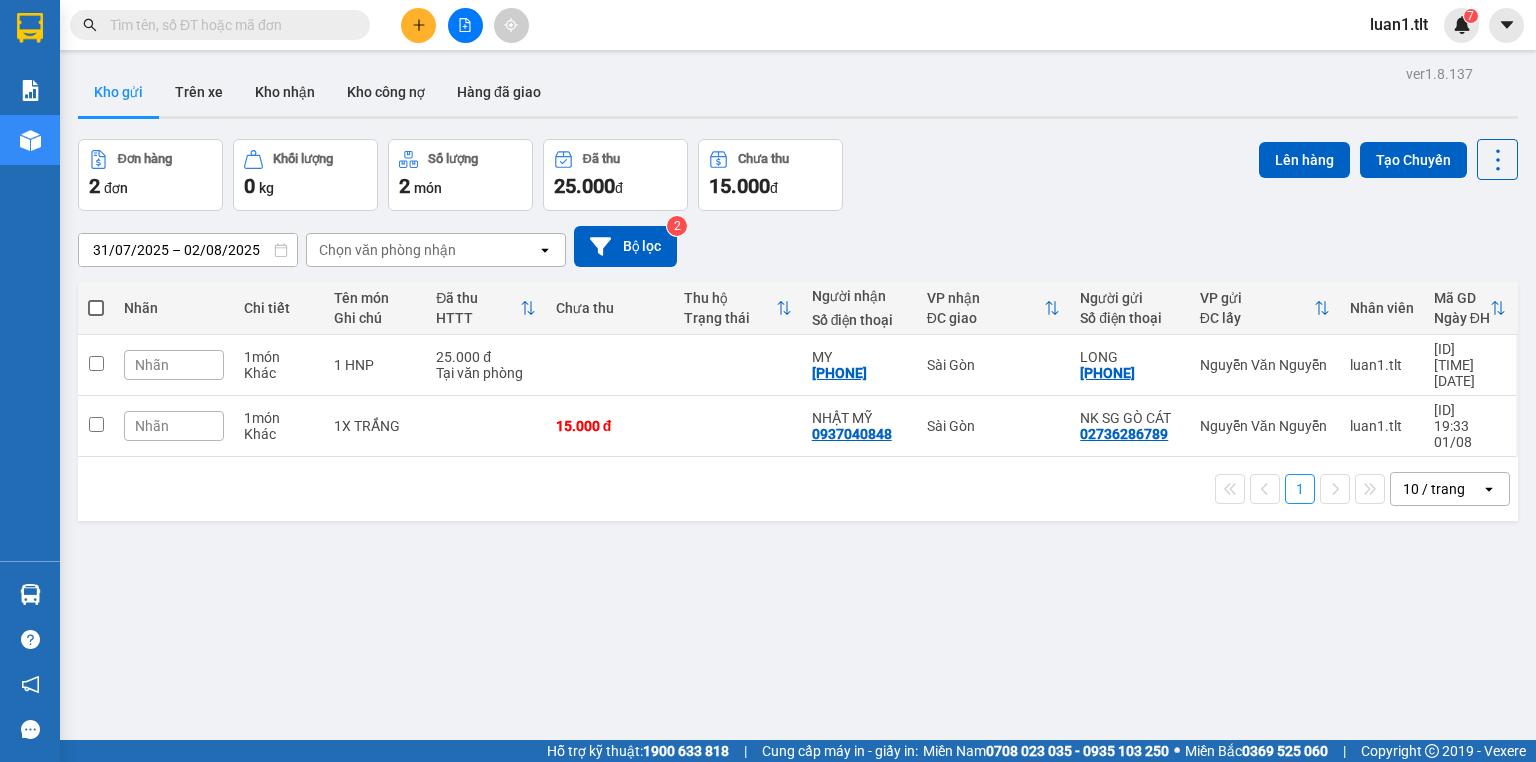 click at bounding box center (418, 25) 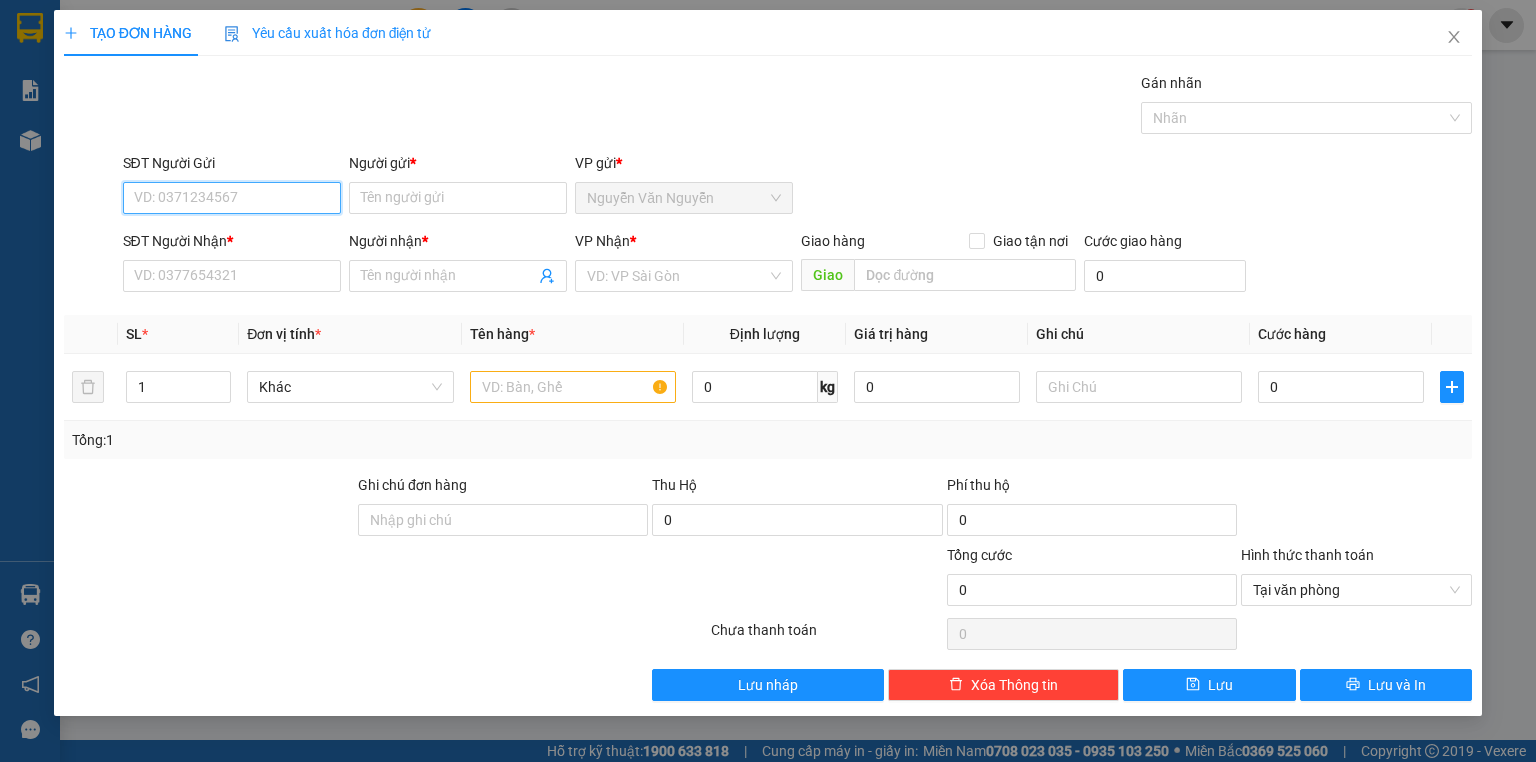 click on "SĐT Người Gửi" at bounding box center [232, 198] 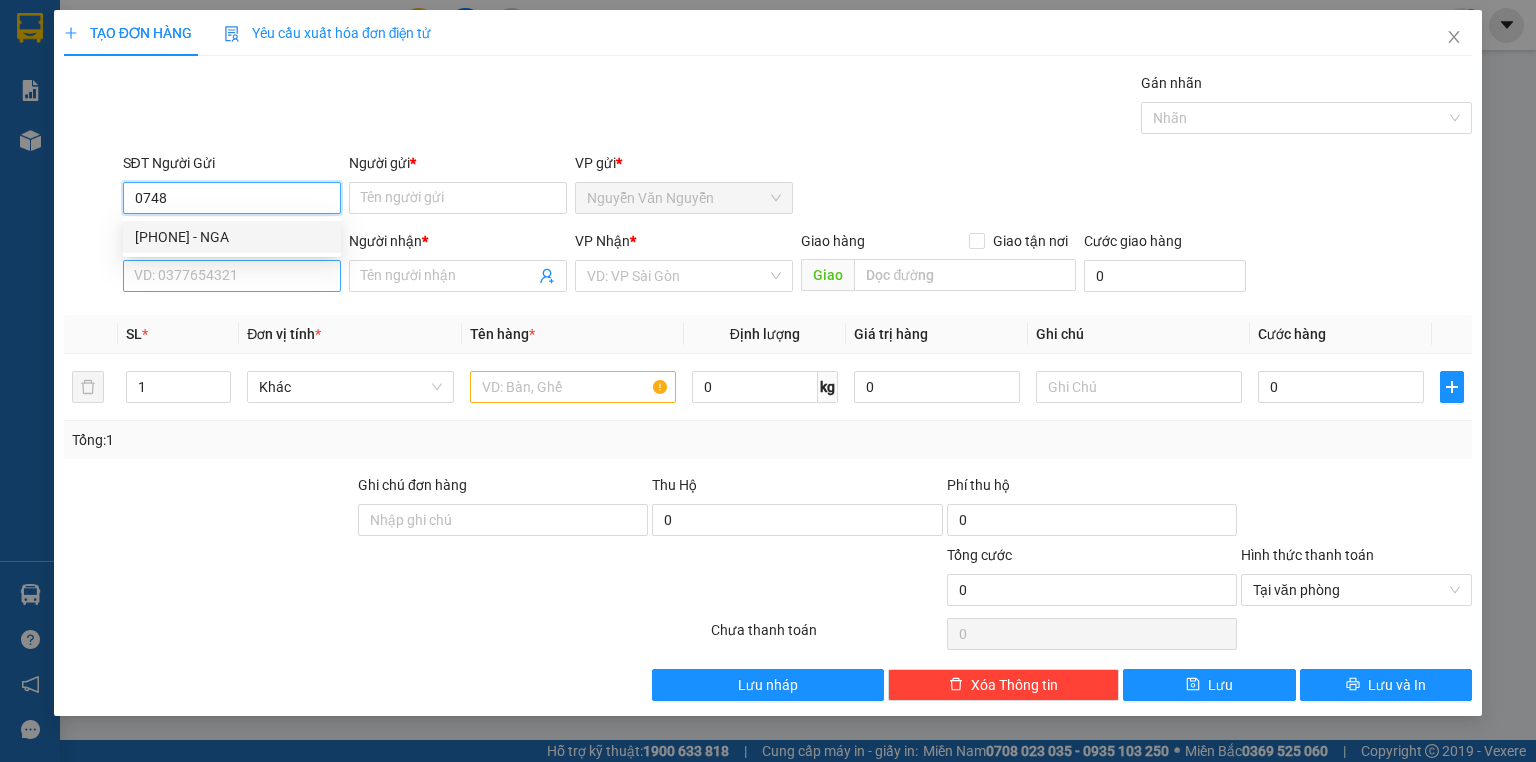 drag, startPoint x: 248, startPoint y: 243, endPoint x: 254, endPoint y: 285, distance: 42.426407 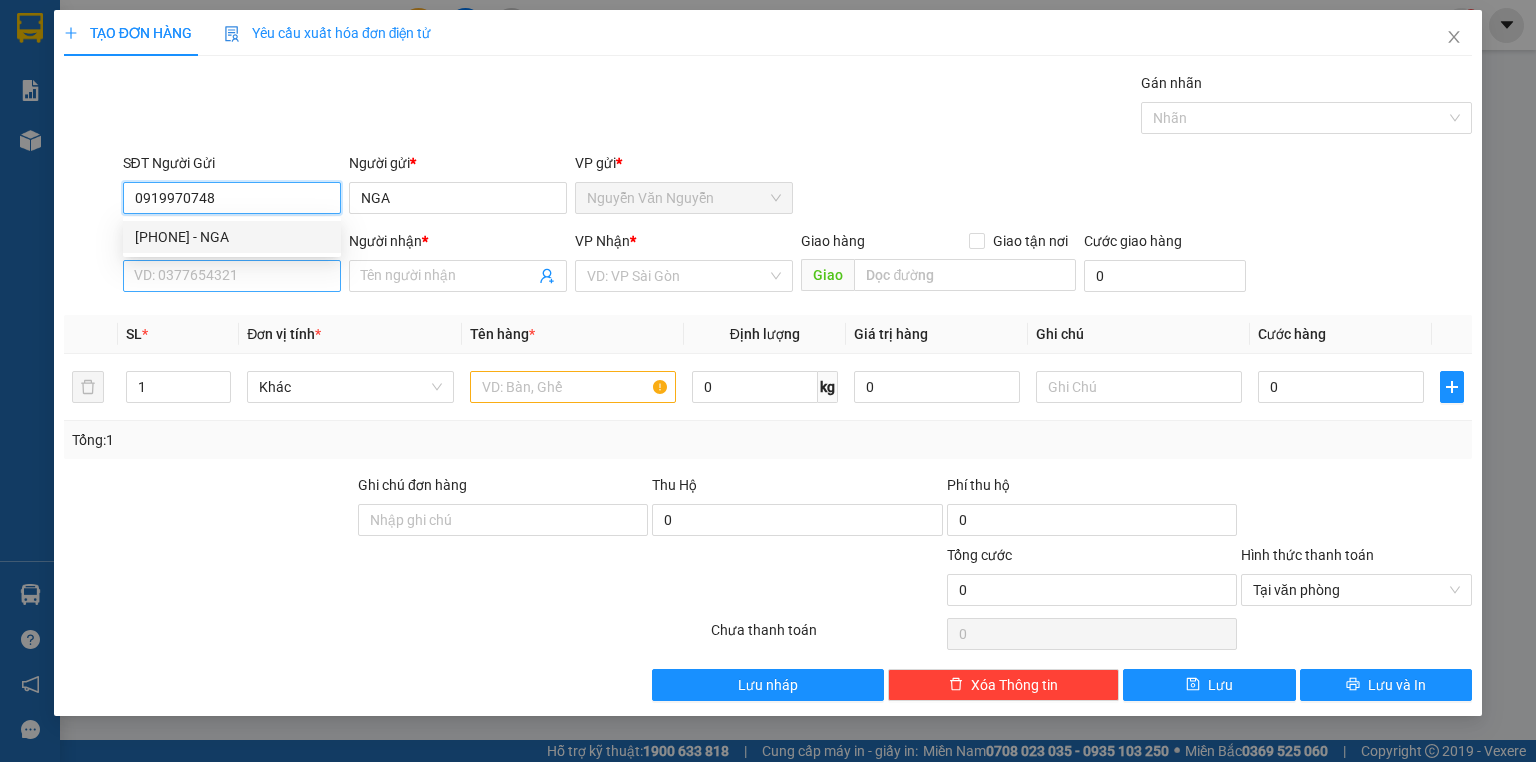 type on "0919970748" 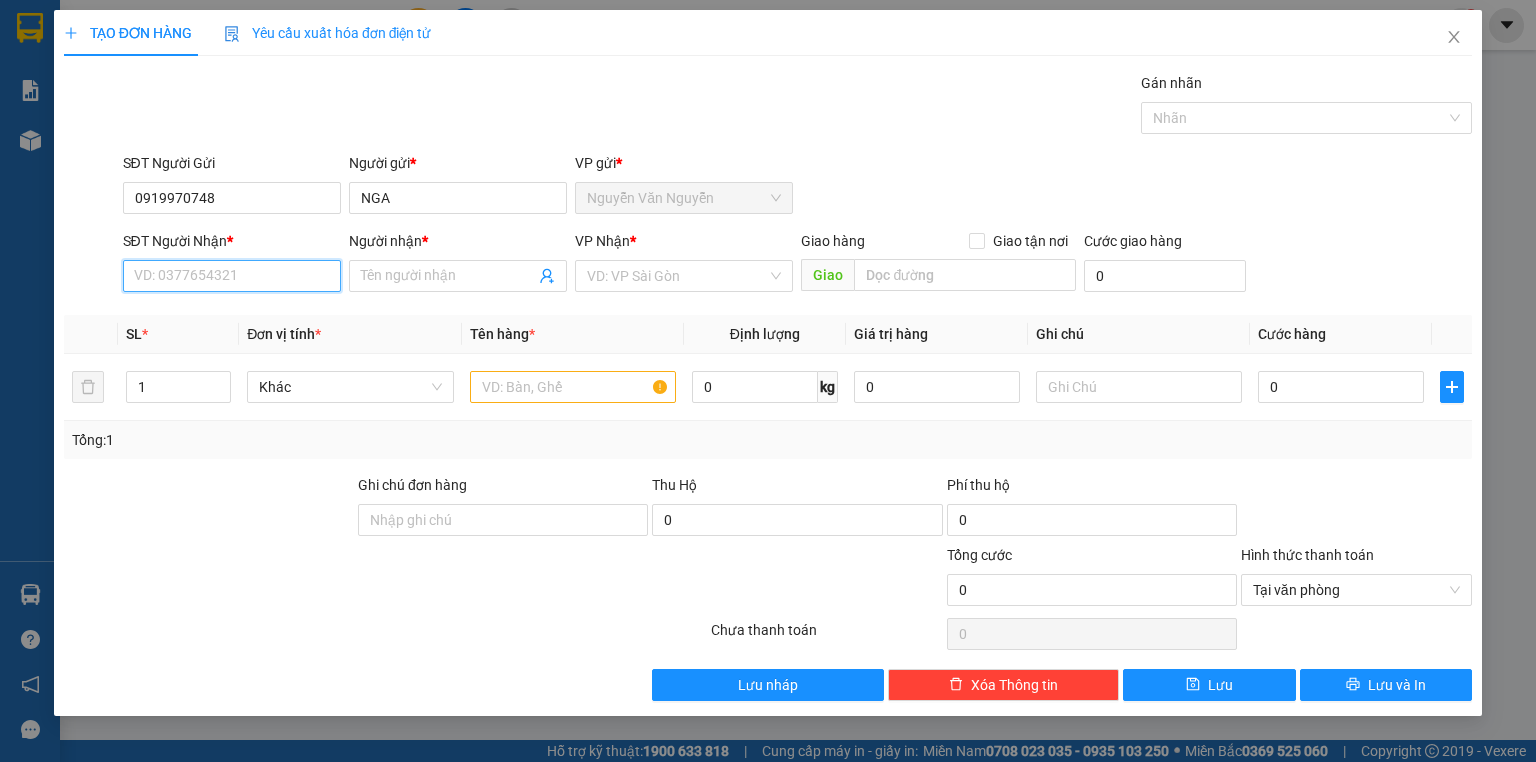 click on "SĐT Người Nhận  *" at bounding box center [232, 276] 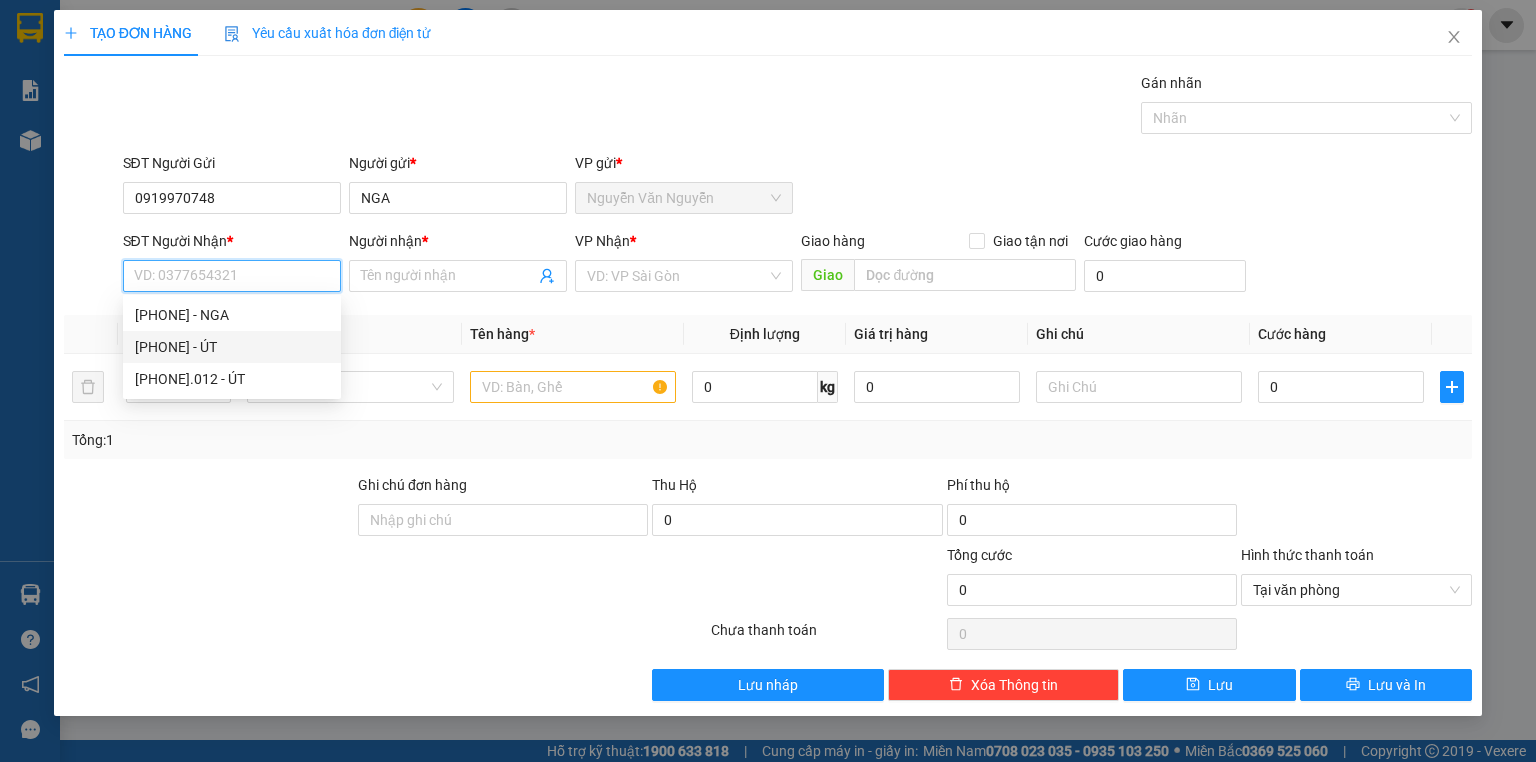 click on "[PHONE] - ÚT" at bounding box center [232, 347] 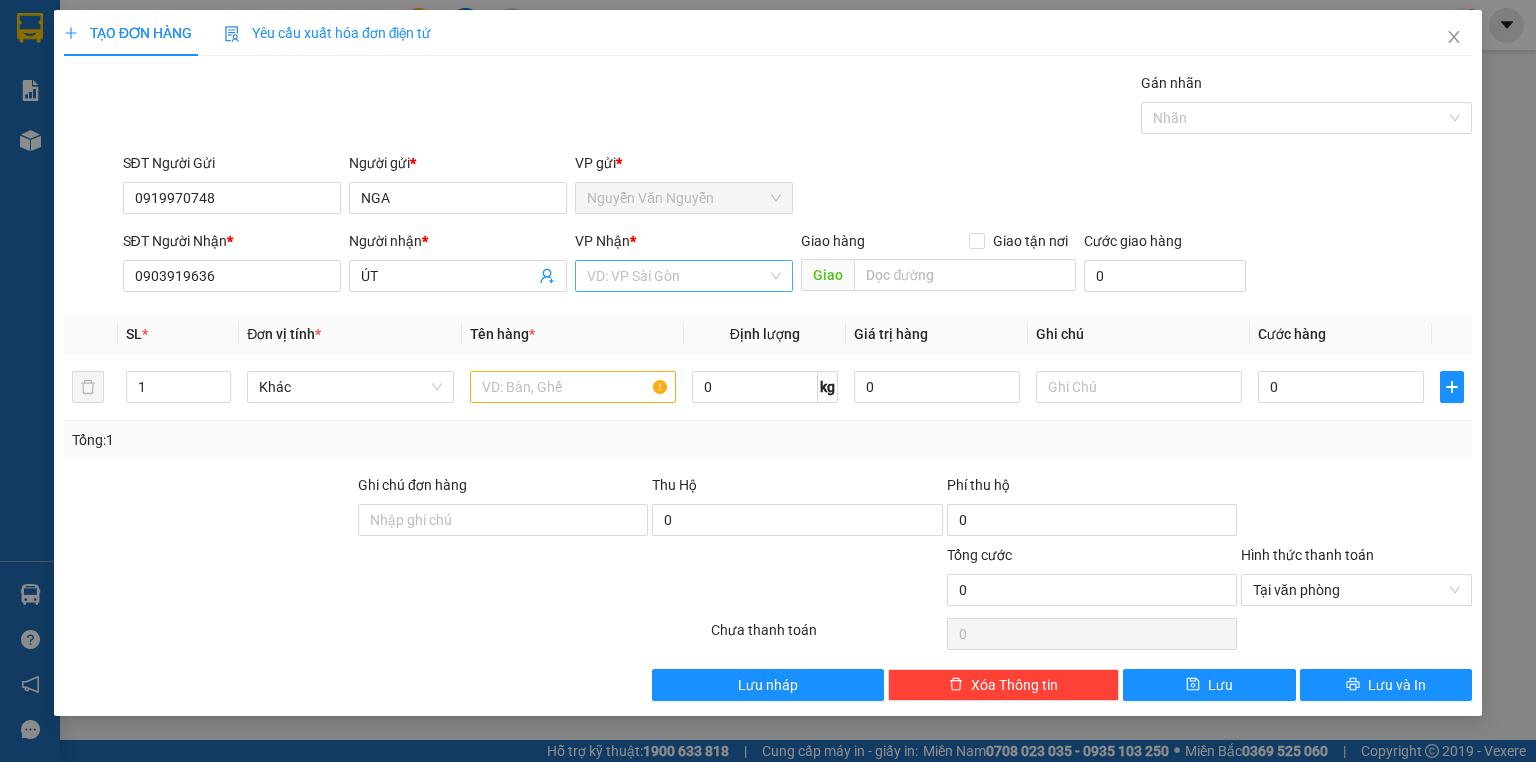 click at bounding box center [677, 276] 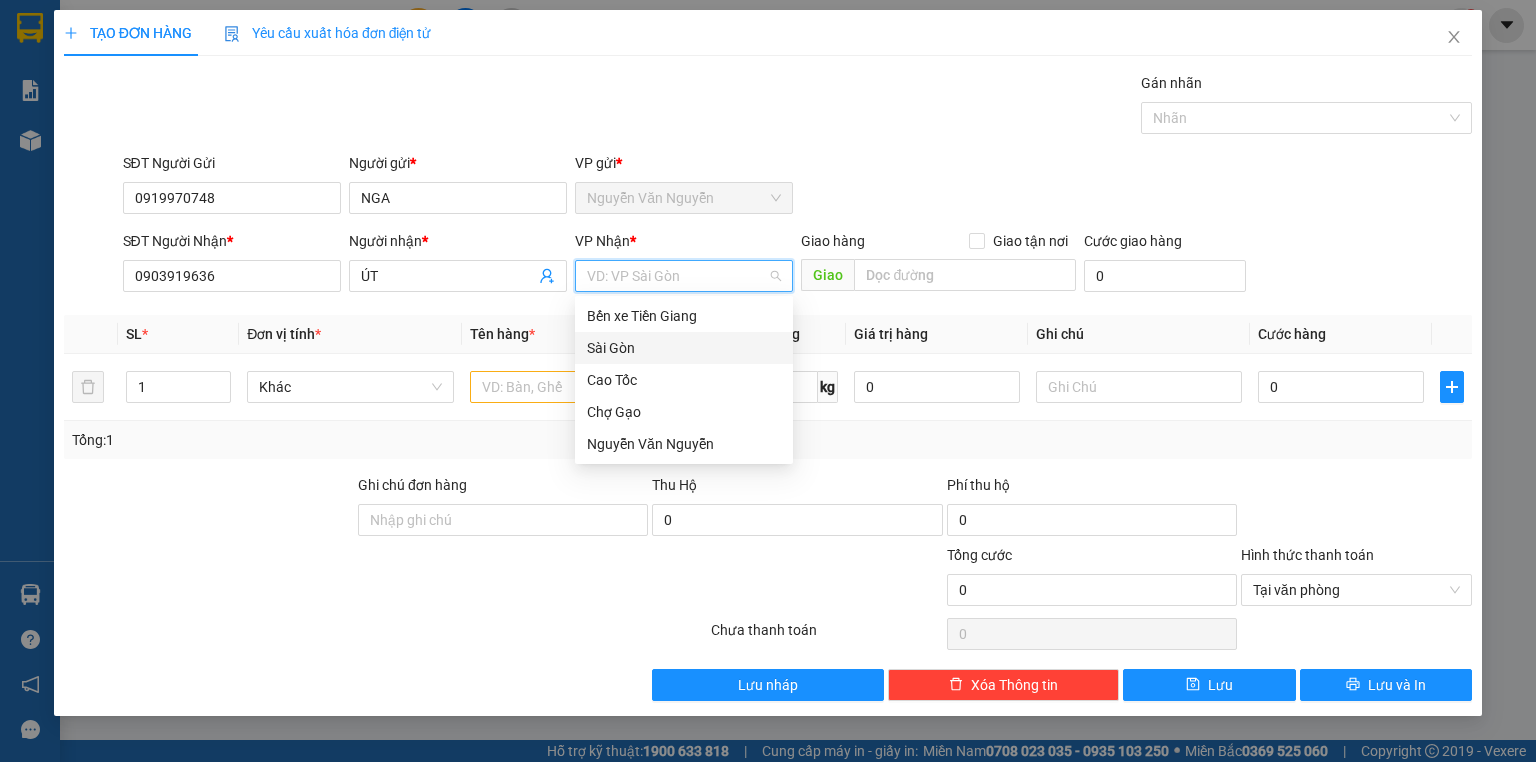 click on "Sài Gòn" at bounding box center (684, 348) 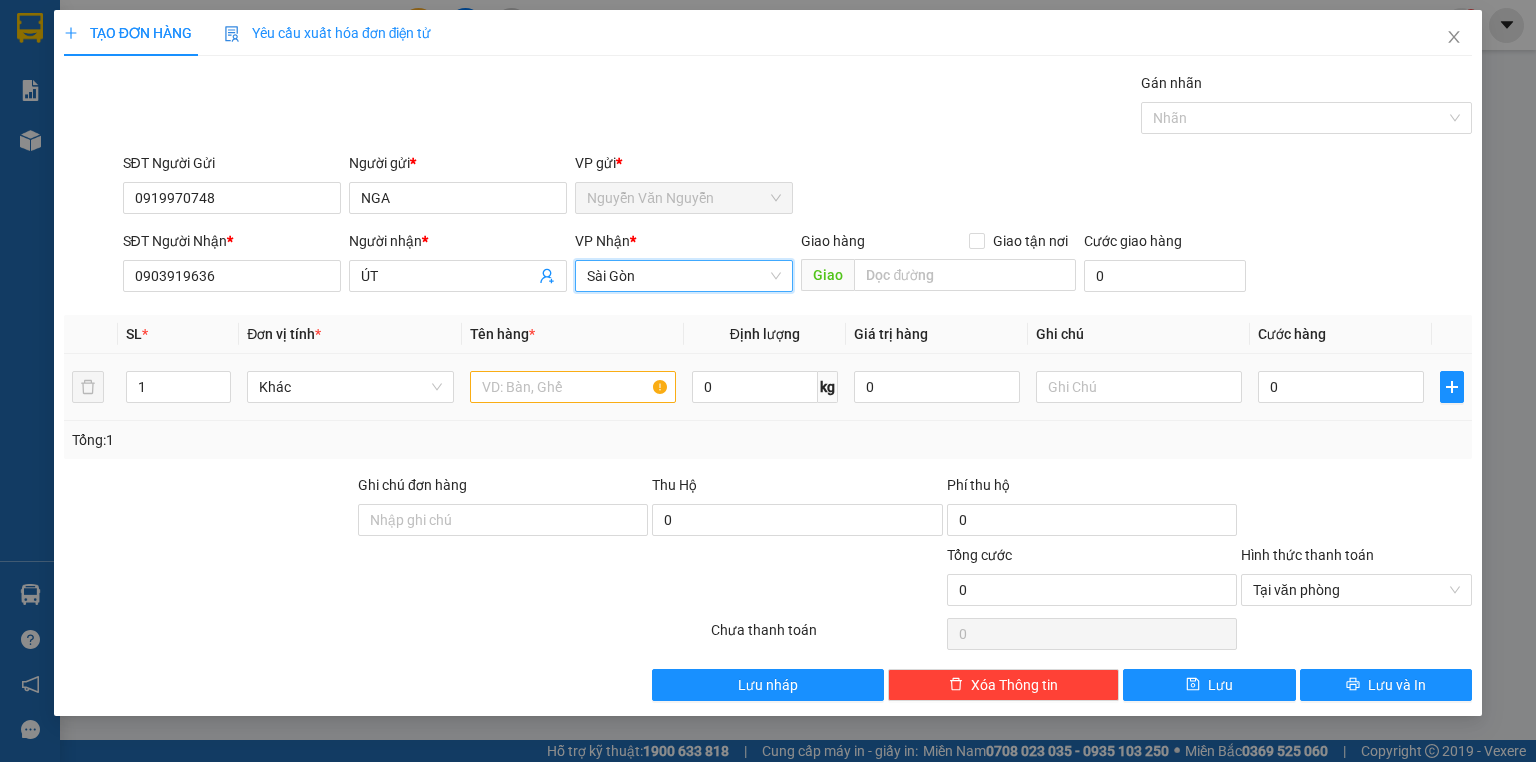 click at bounding box center (573, 387) 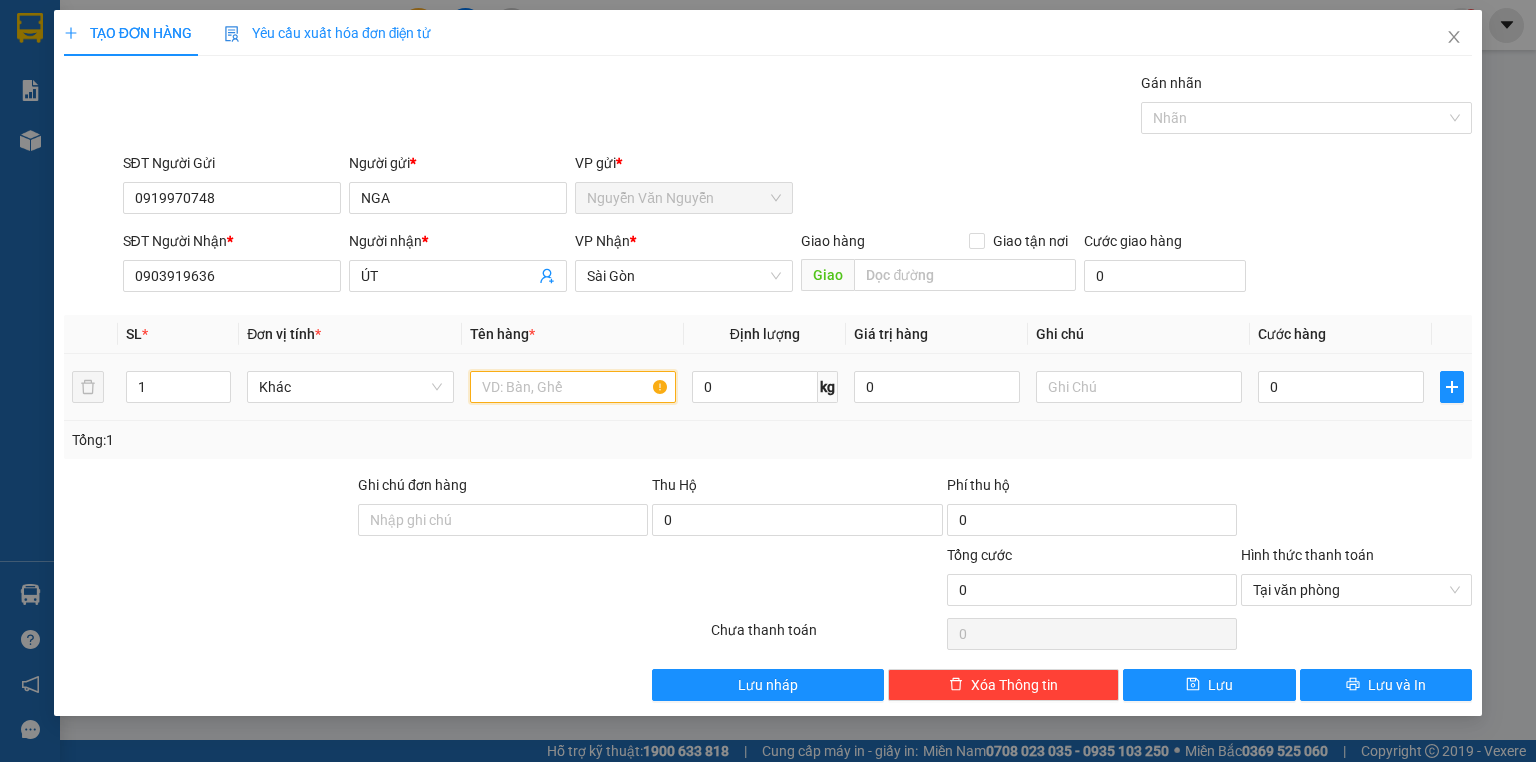 click at bounding box center [573, 387] 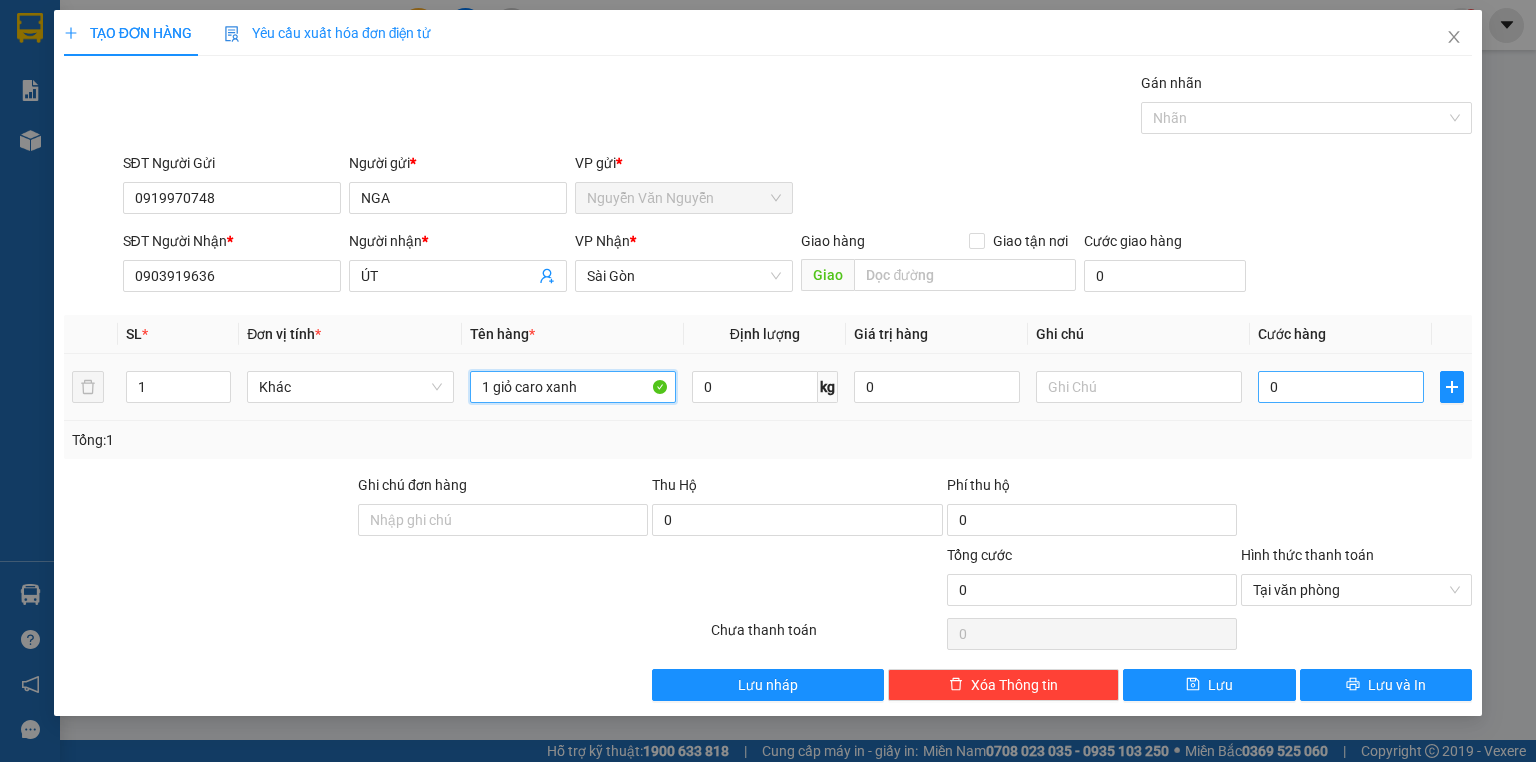 type on "1 giỏ caro xanh" 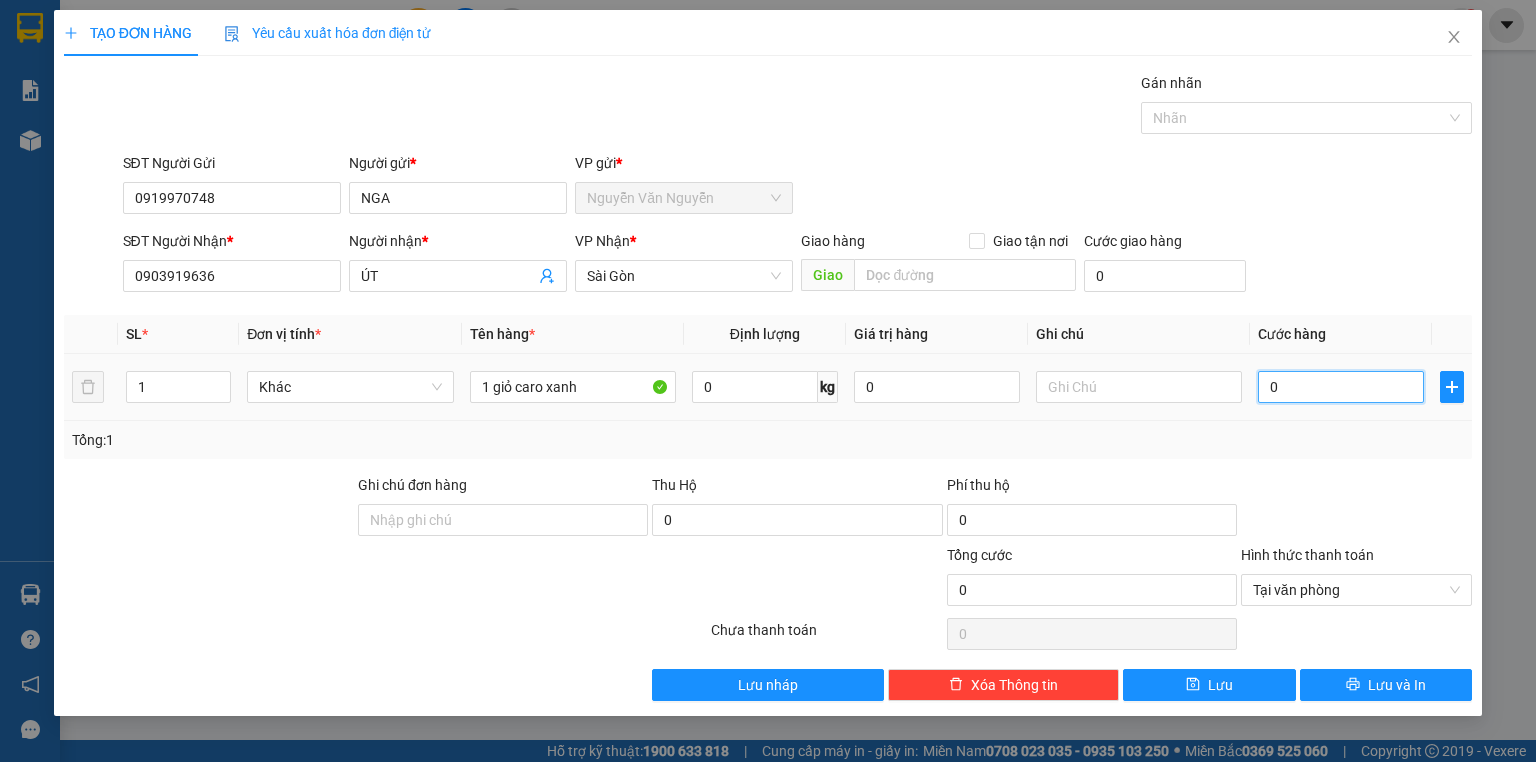 type on "4" 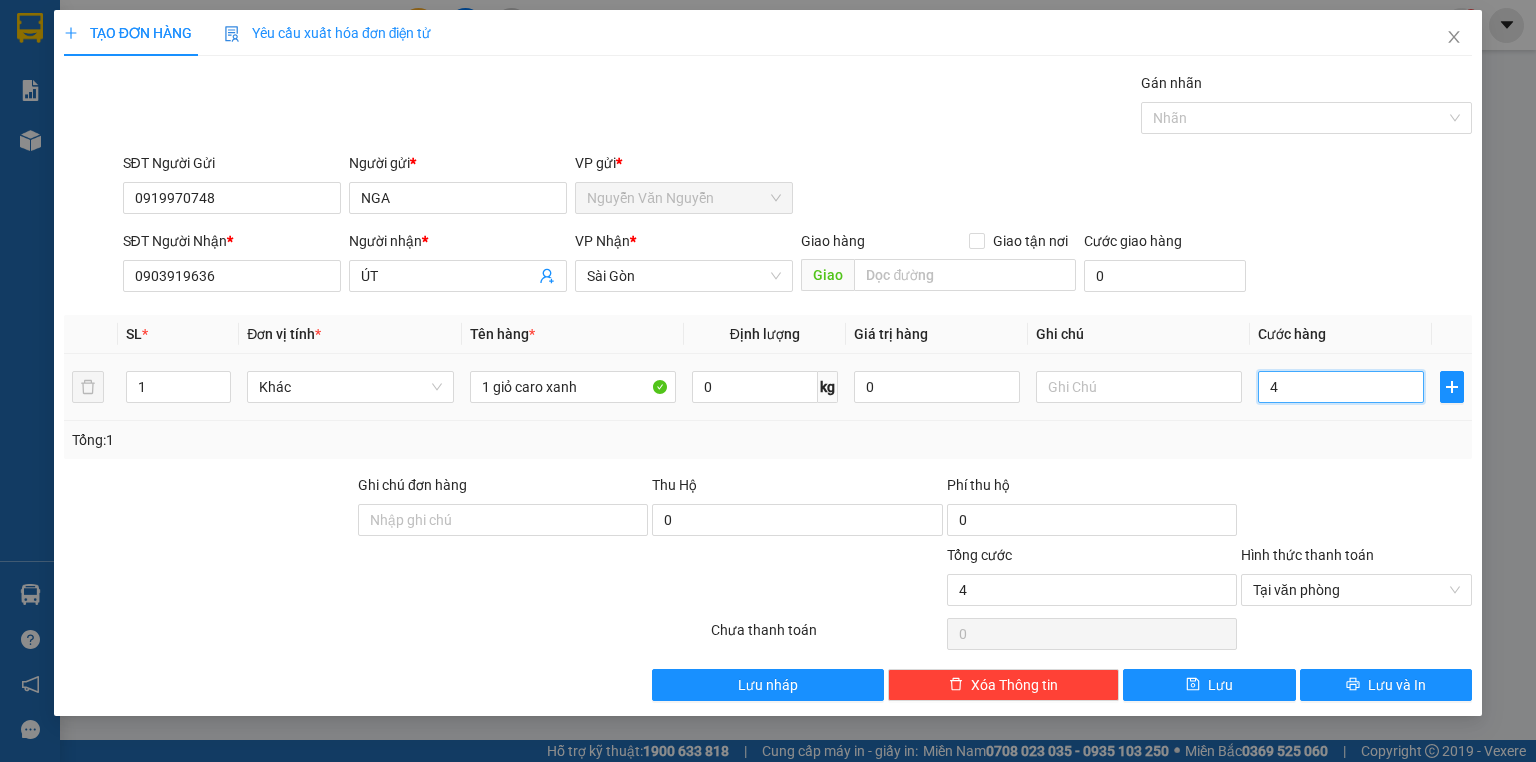 type on "40" 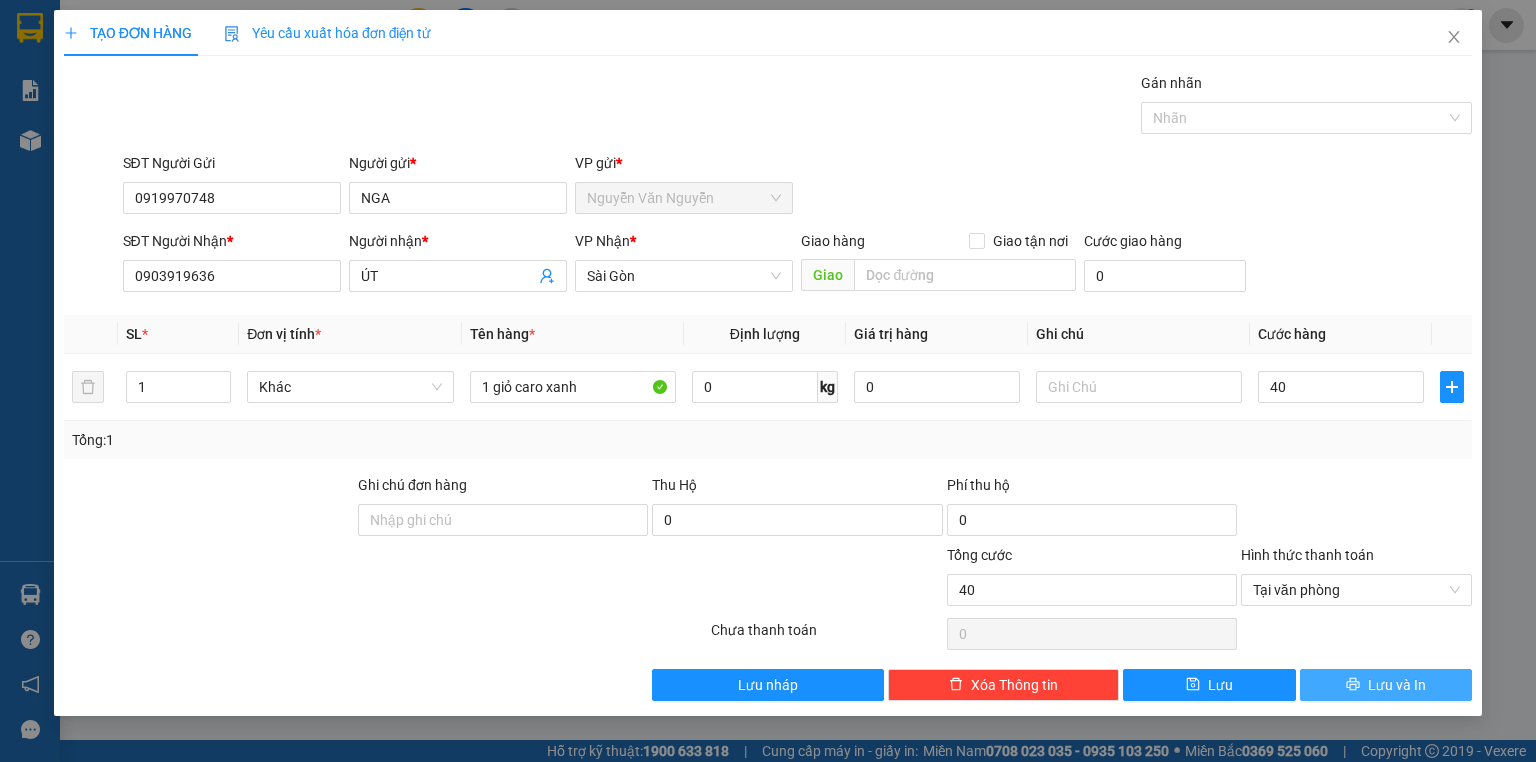 type on "40.000" 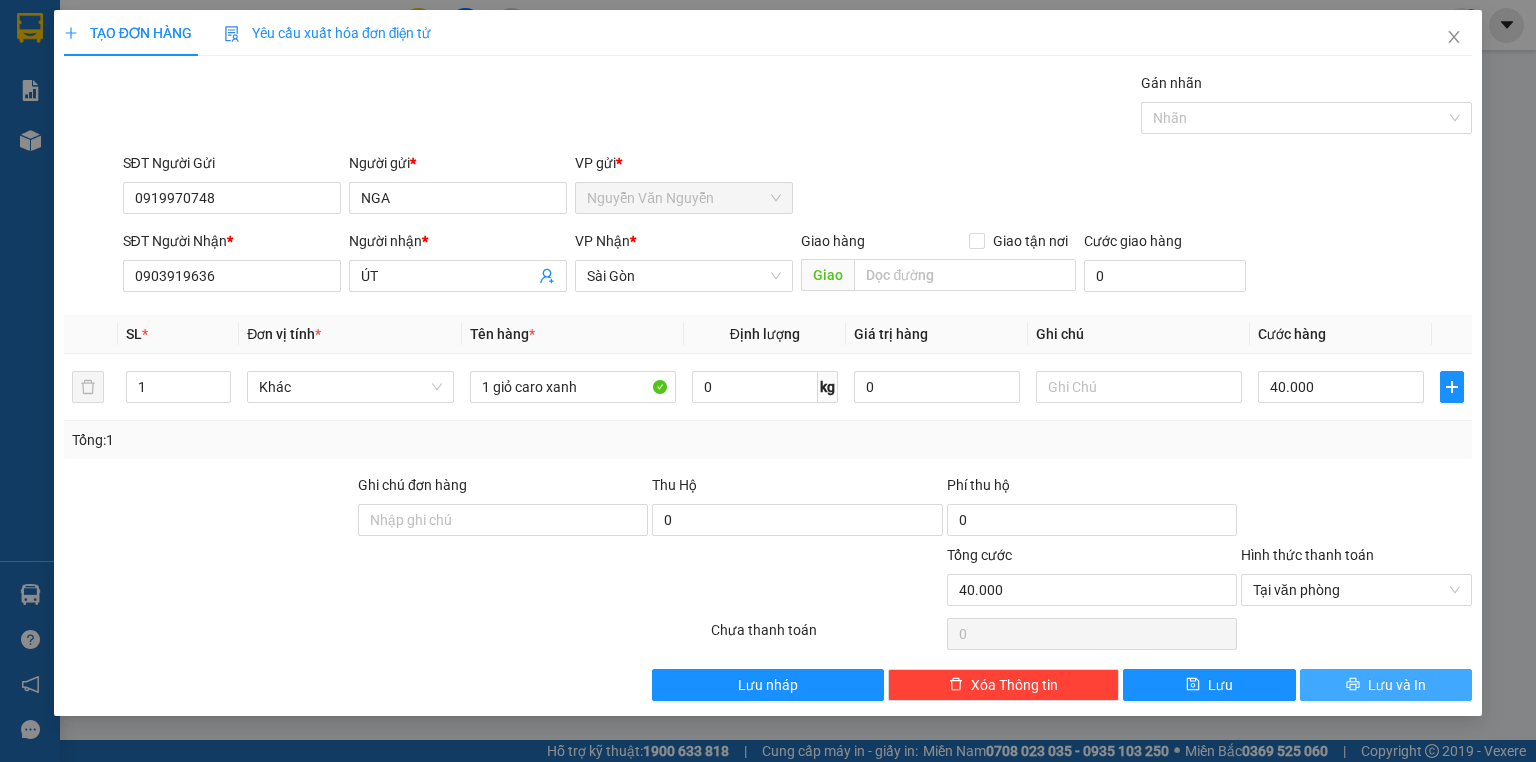 click on "Lưu và In" at bounding box center (1386, 685) 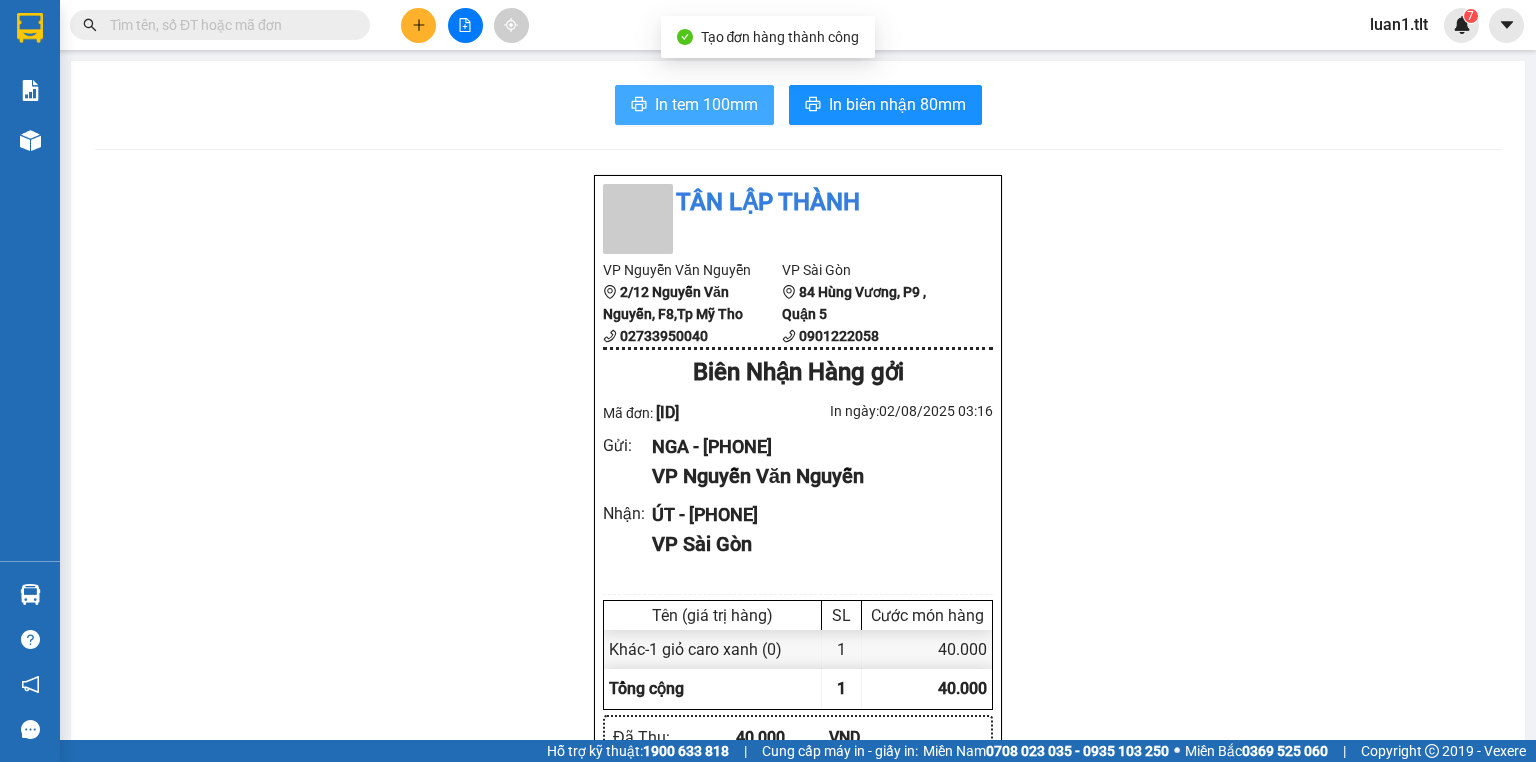 click on "In tem 100mm" at bounding box center (706, 104) 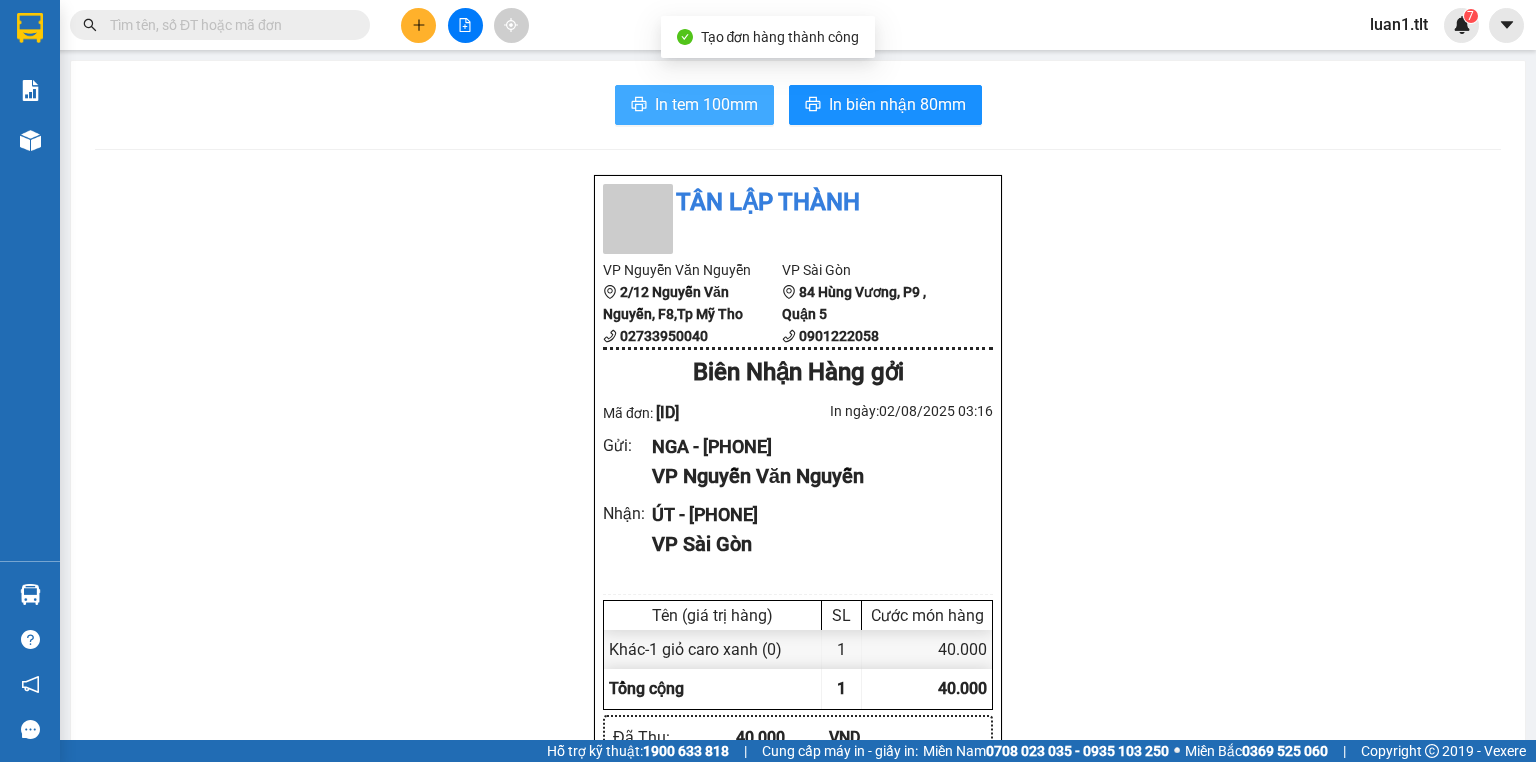 scroll, scrollTop: 0, scrollLeft: 0, axis: both 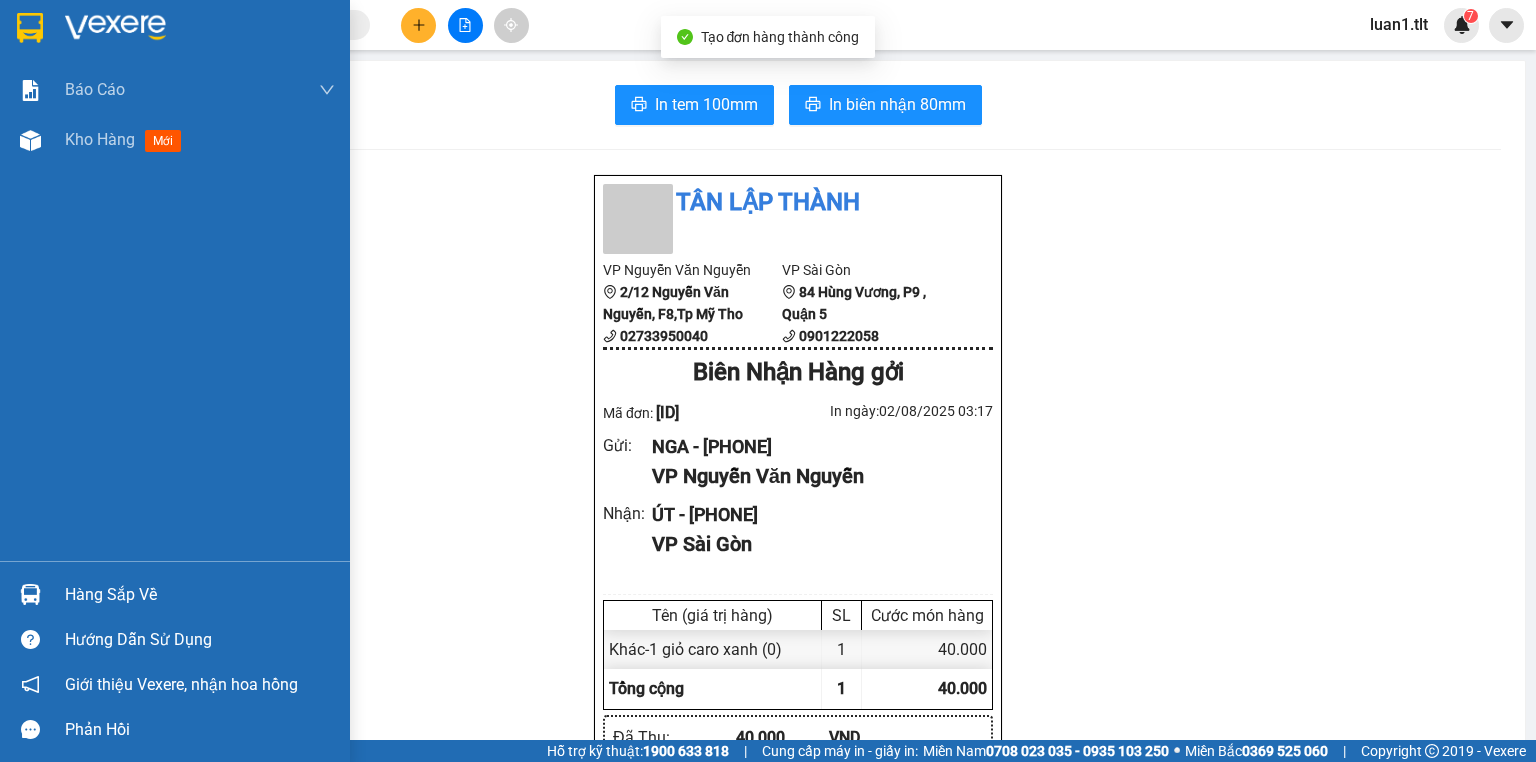 drag, startPoint x: 0, startPoint y: 21, endPoint x: 108, endPoint y: 40, distance: 109.65856 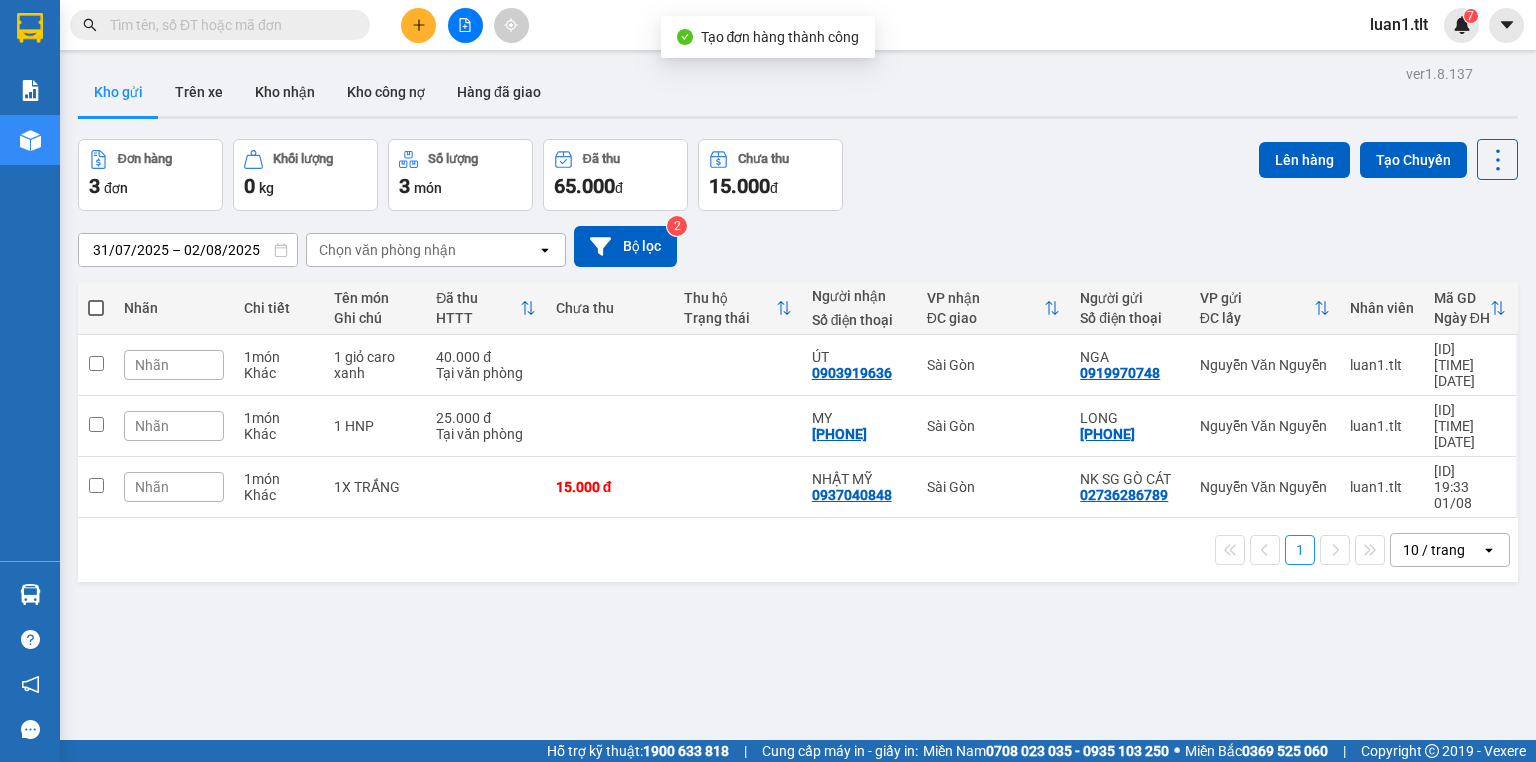 drag, startPoint x: 949, startPoint y: 191, endPoint x: 896, endPoint y: 234, distance: 68.24954 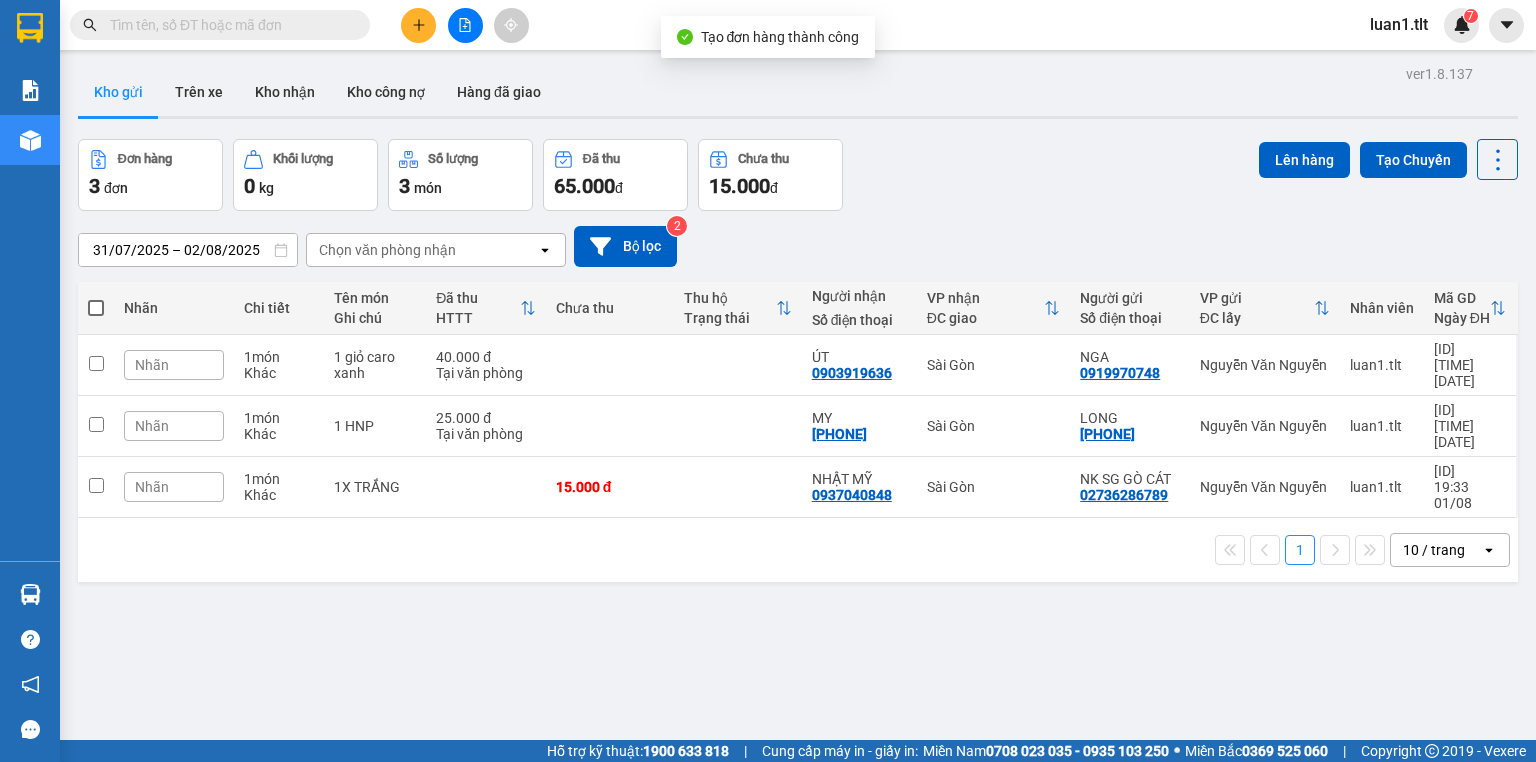 click on "Đơn hàng 3 đơn Khối lượng 0 kg Số lượng 3 món Đã thu 65.000  đ Chưa thu 15.000  đ Lên hàng Tạo Chuyến" at bounding box center (798, 175) 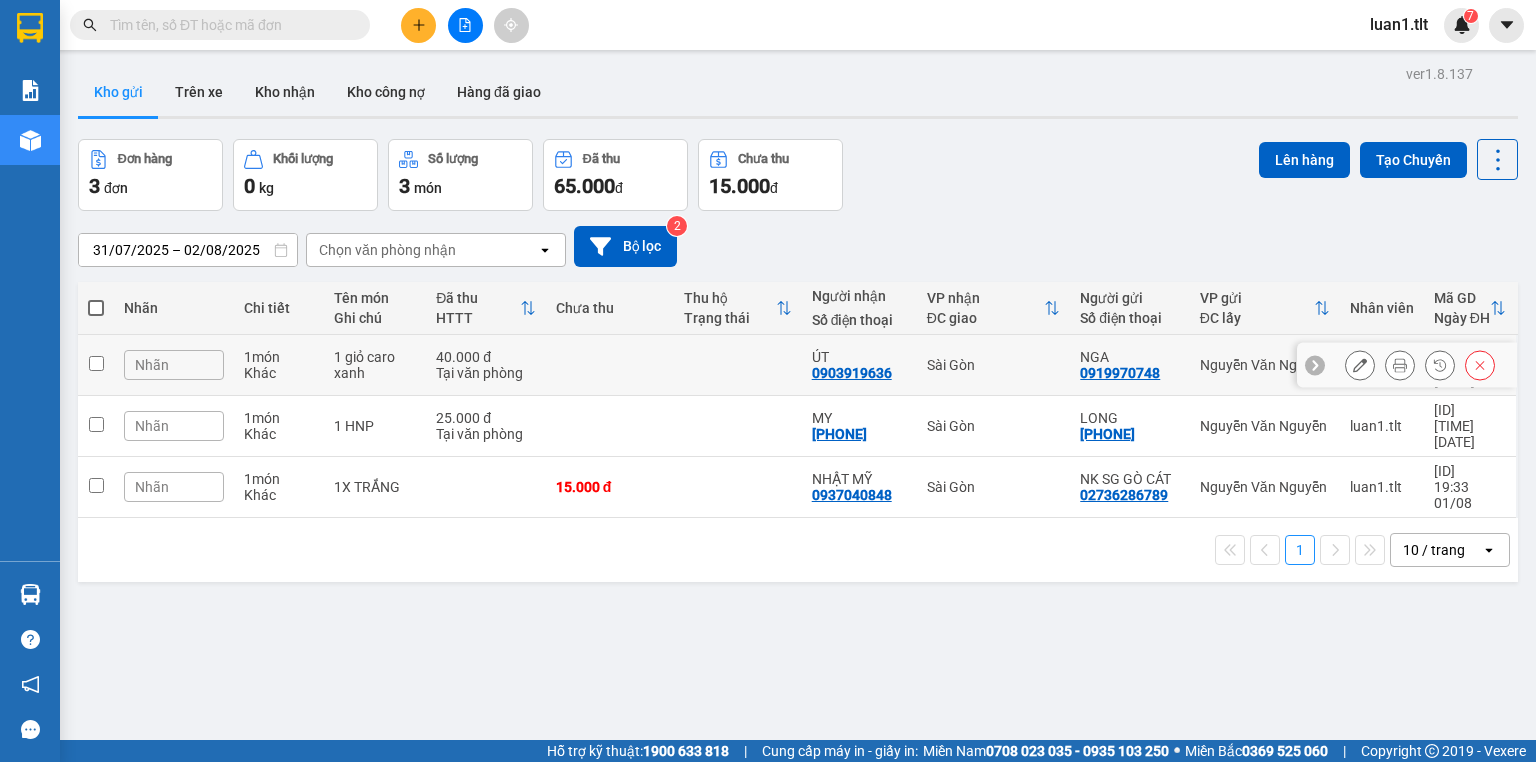drag, startPoint x: 611, startPoint y: 372, endPoint x: 597, endPoint y: 423, distance: 52.886673 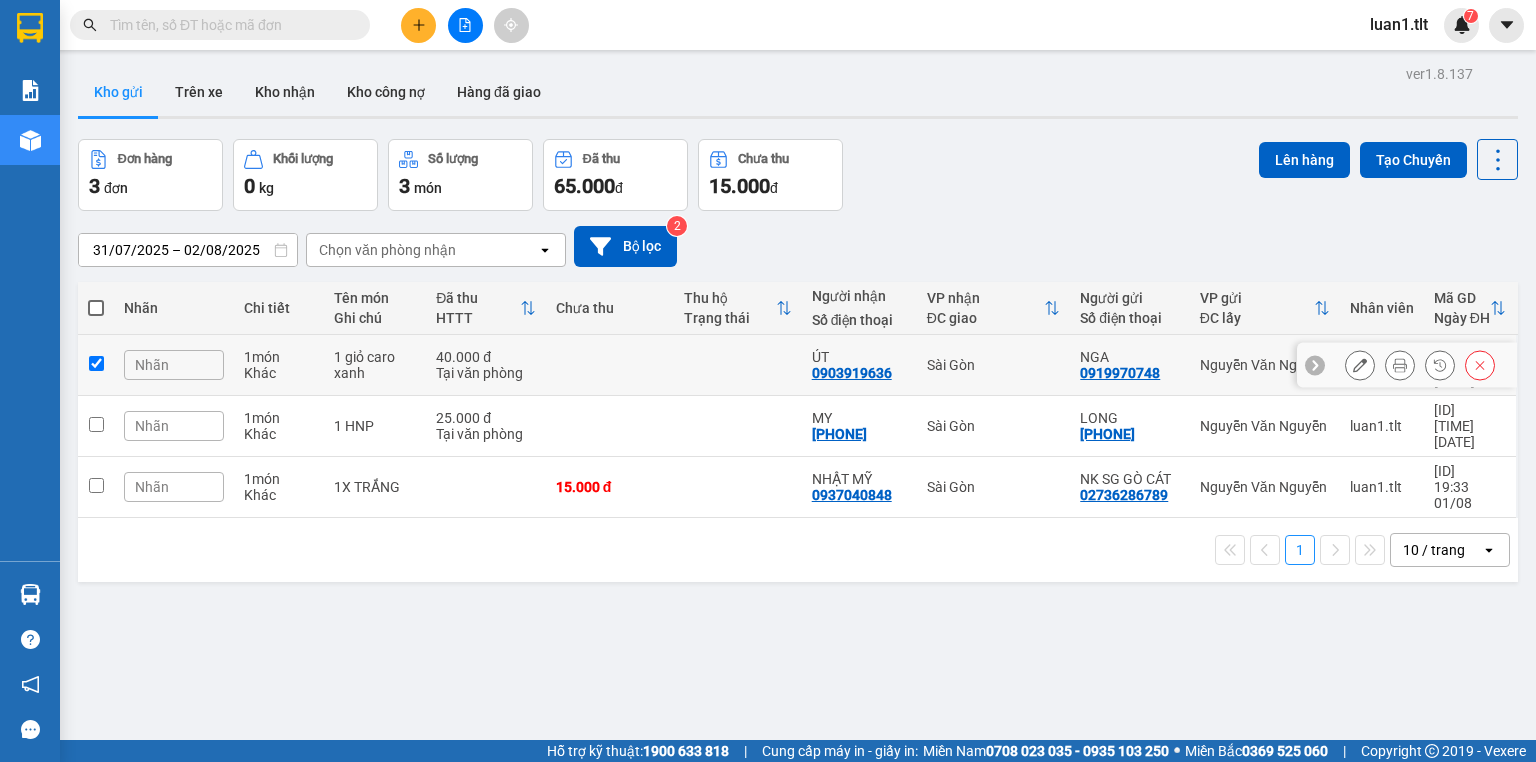checkbox on "true" 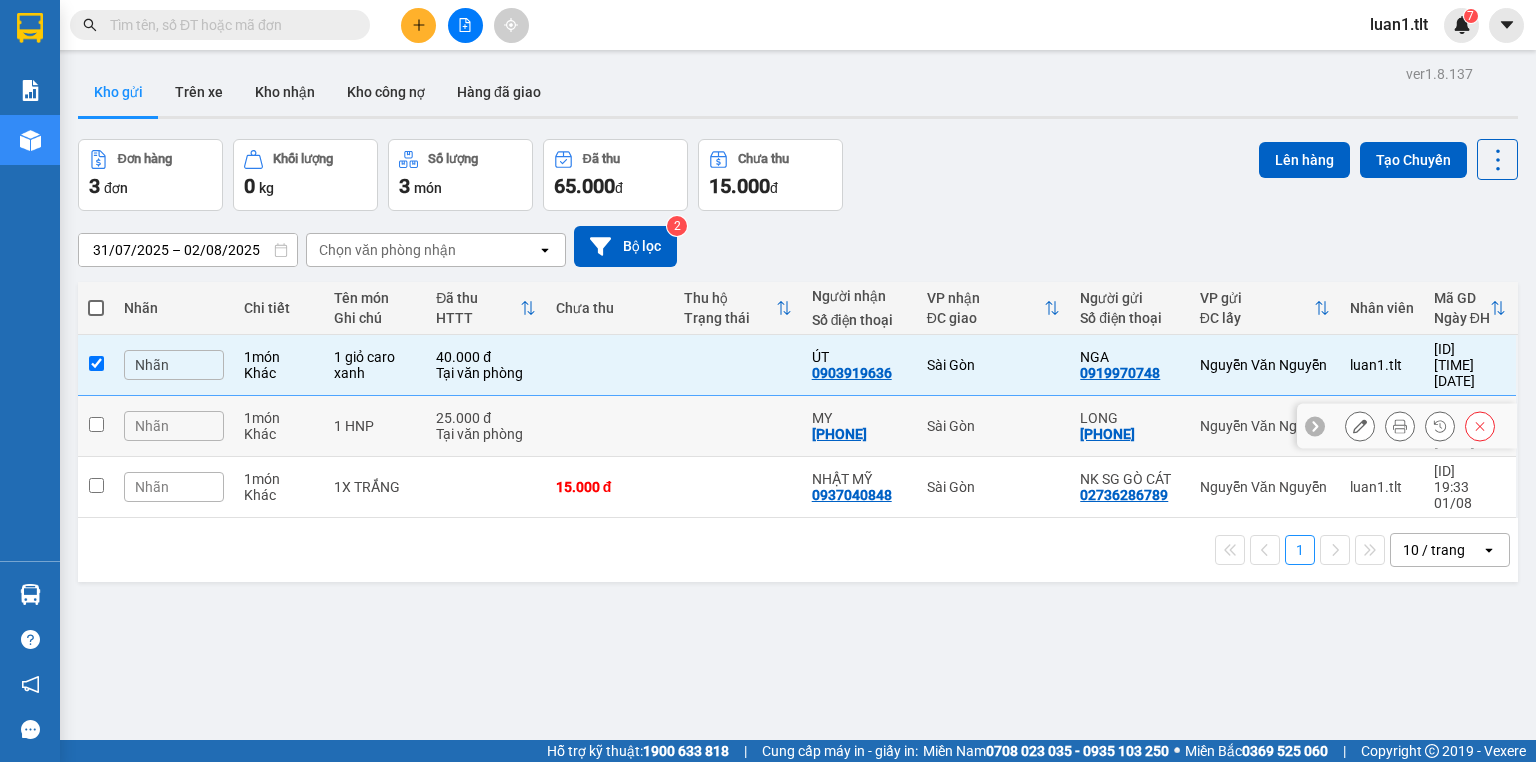 click on "15.000 đ" at bounding box center [610, 487] 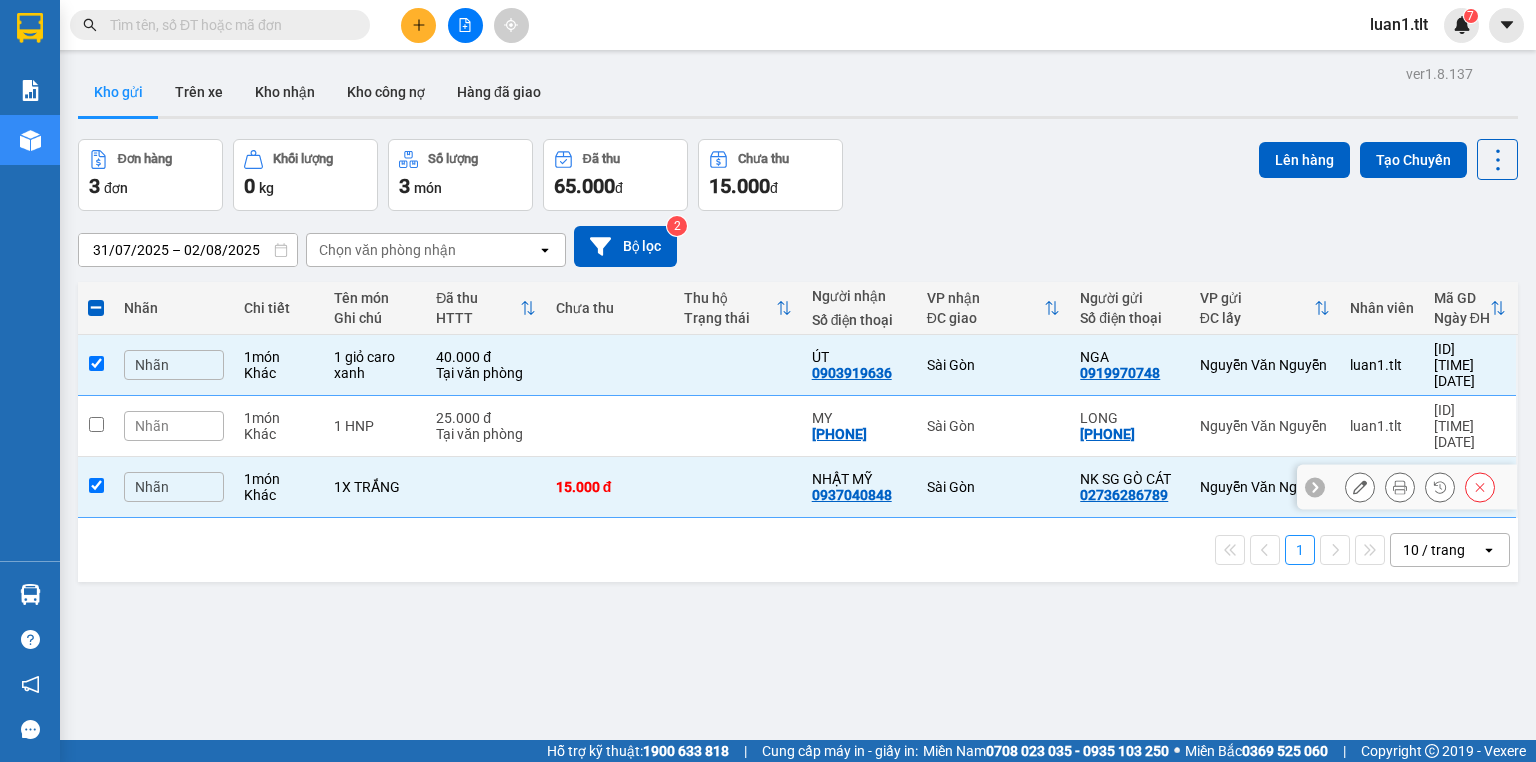 drag, startPoint x: 629, startPoint y: 467, endPoint x: 949, endPoint y: 328, distance: 348.88538 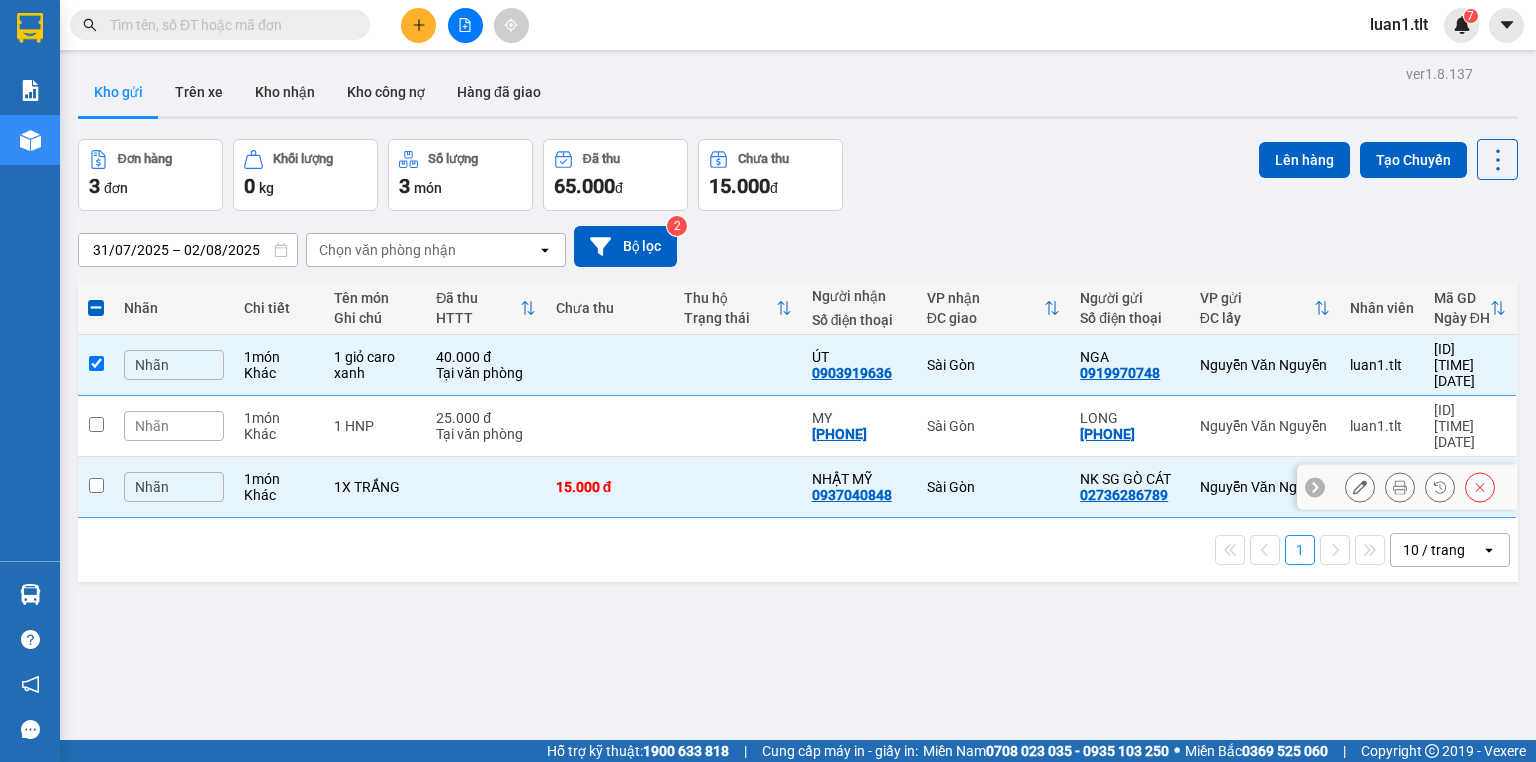 checkbox on "false" 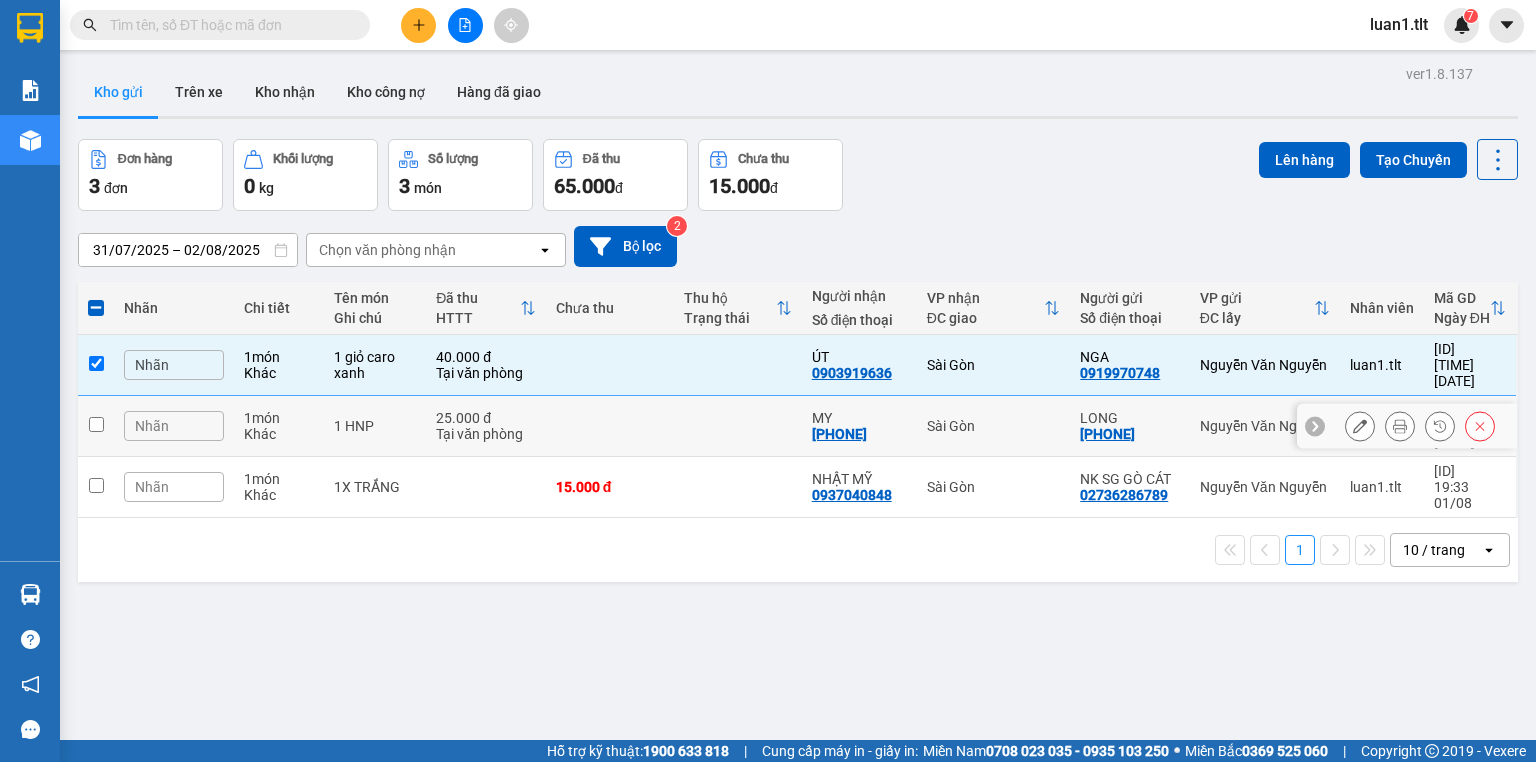 click at bounding box center [738, 426] 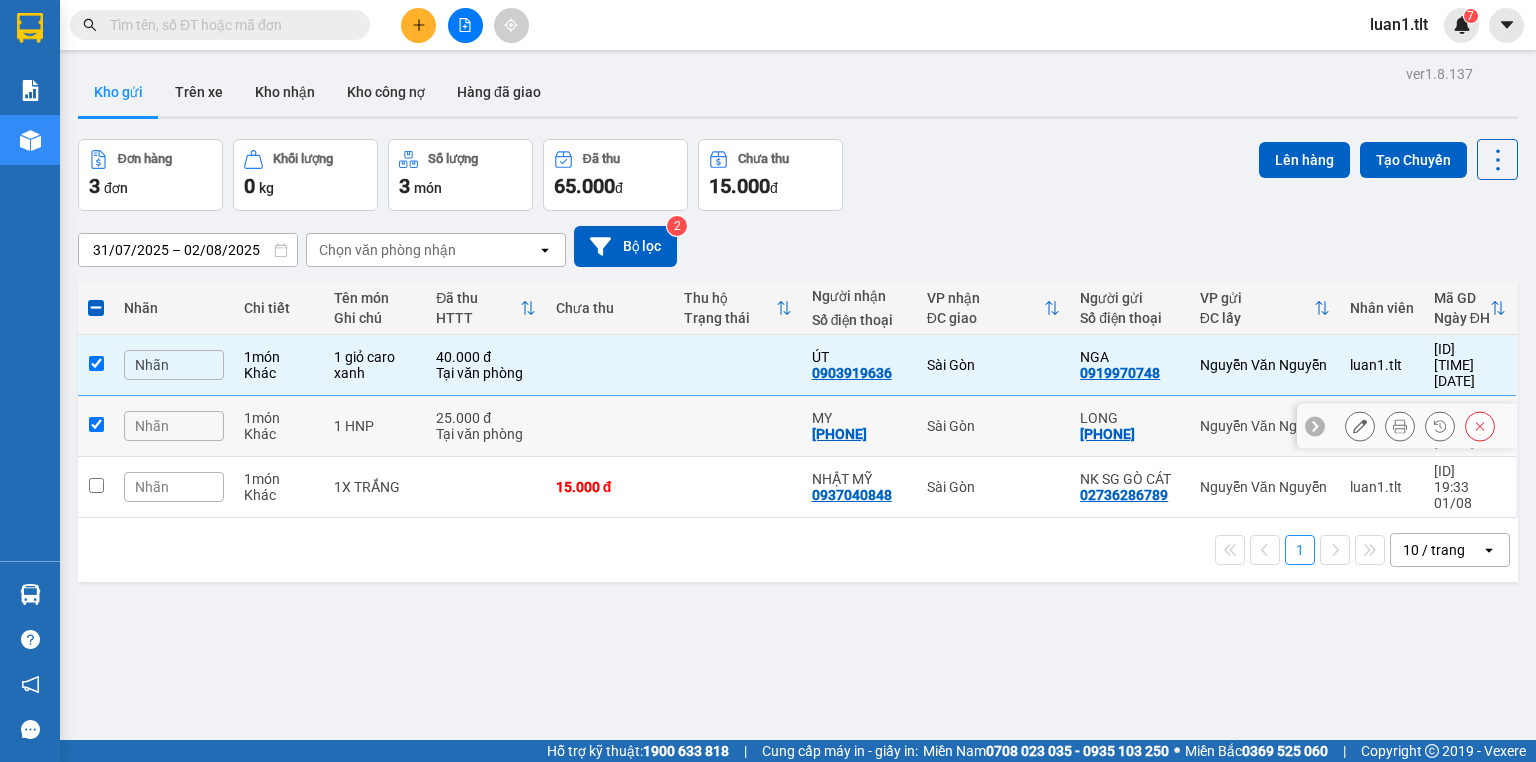 checkbox on "true" 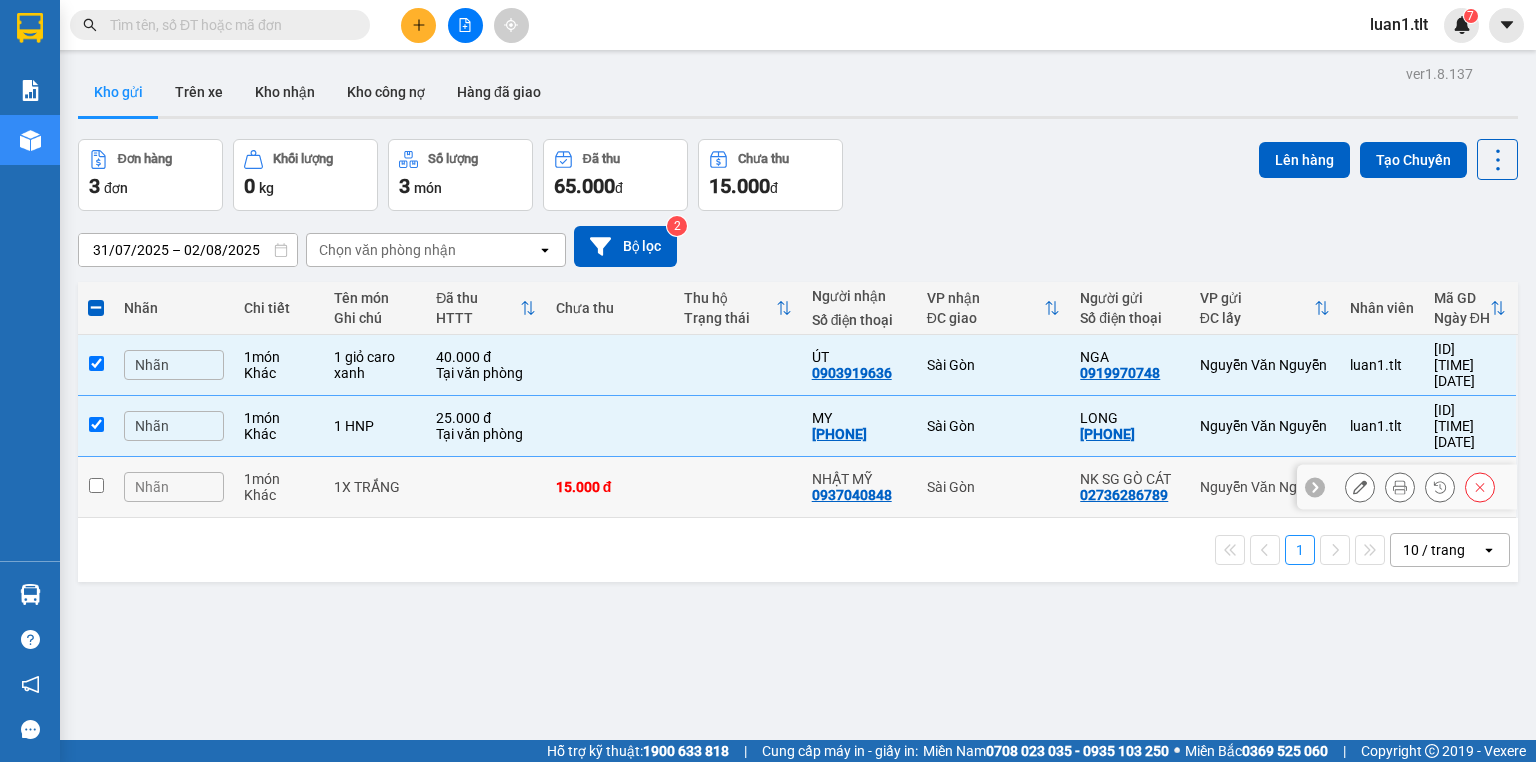 click at bounding box center (738, 487) 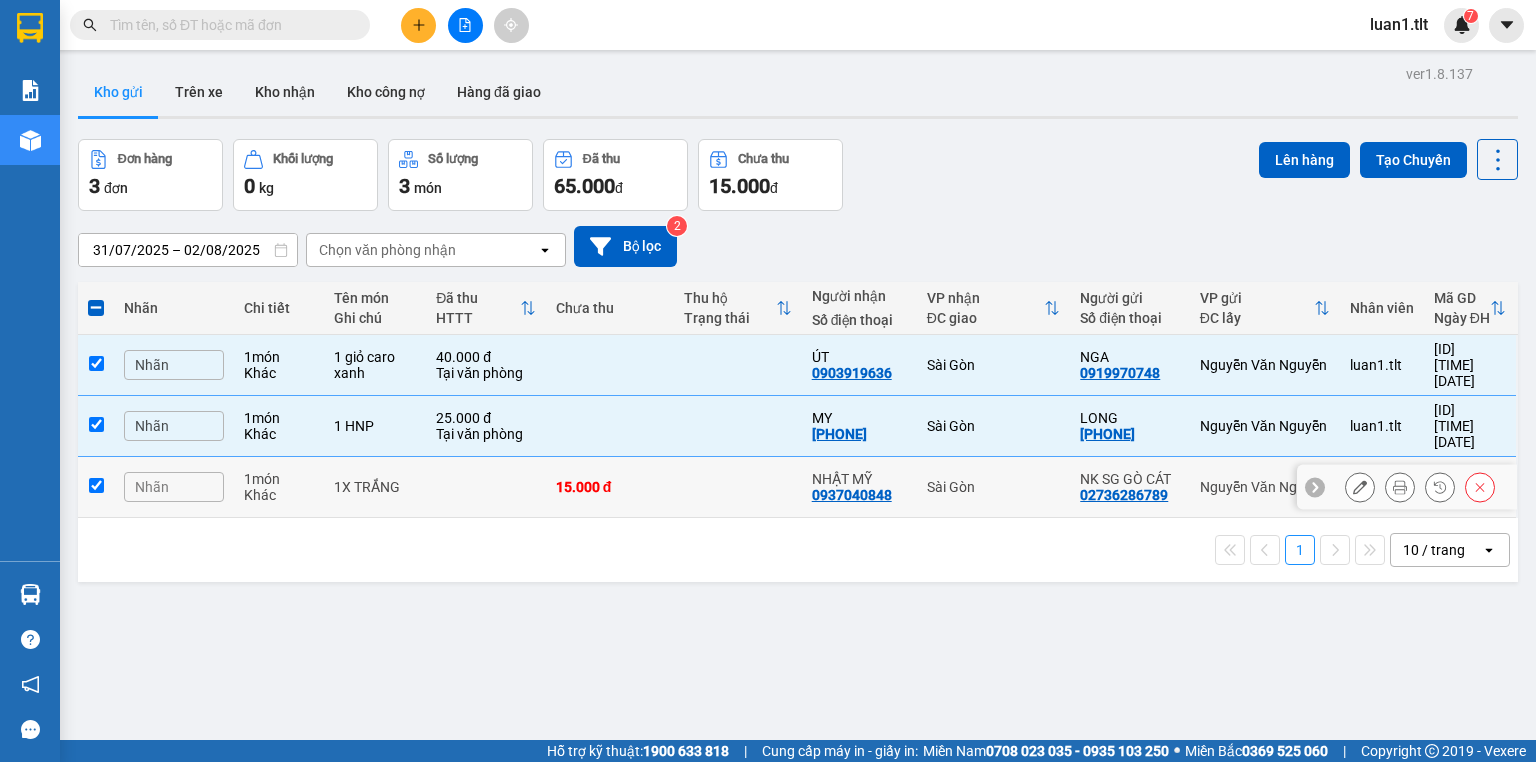 checkbox on "true" 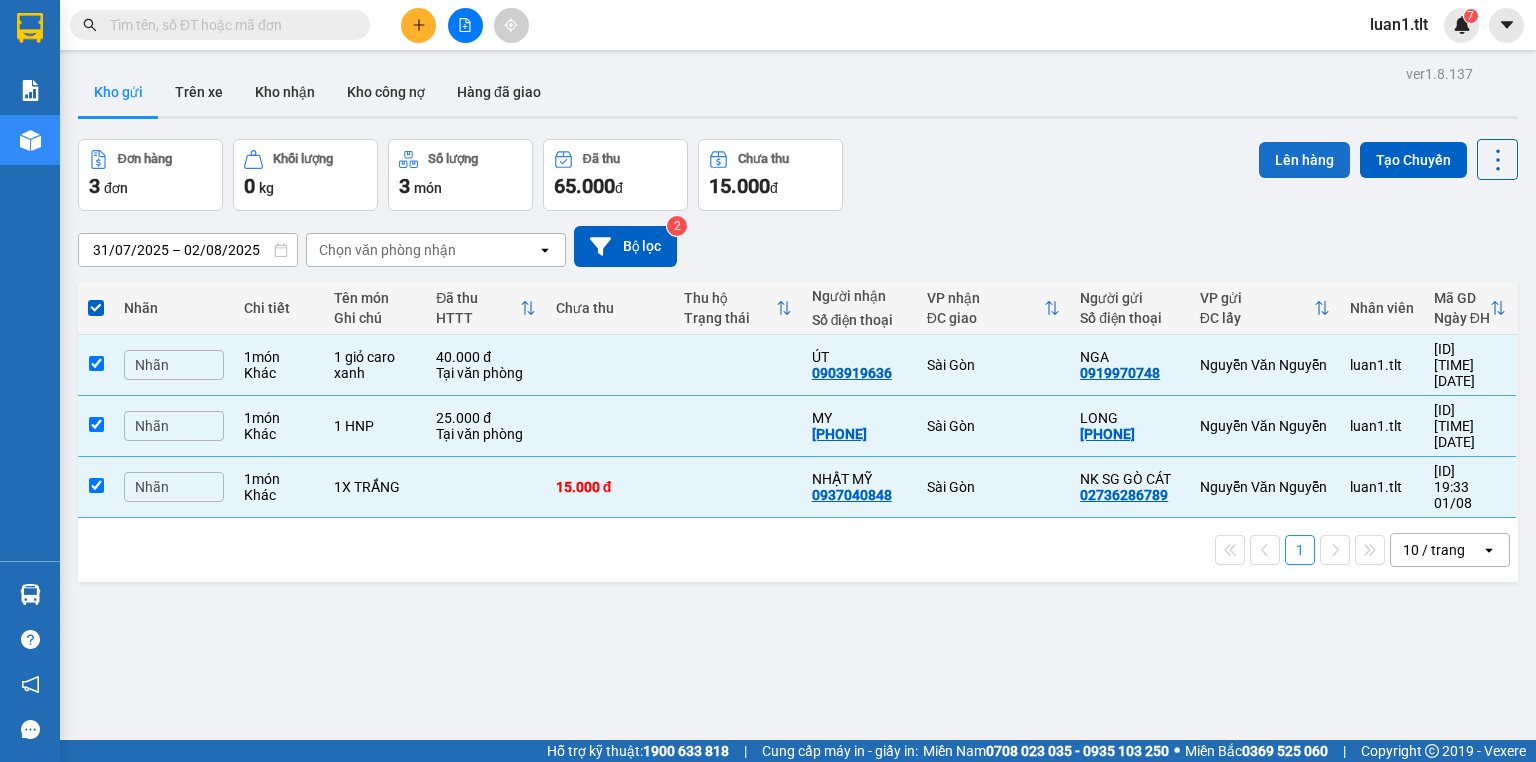 click on "Lên hàng" at bounding box center [1304, 160] 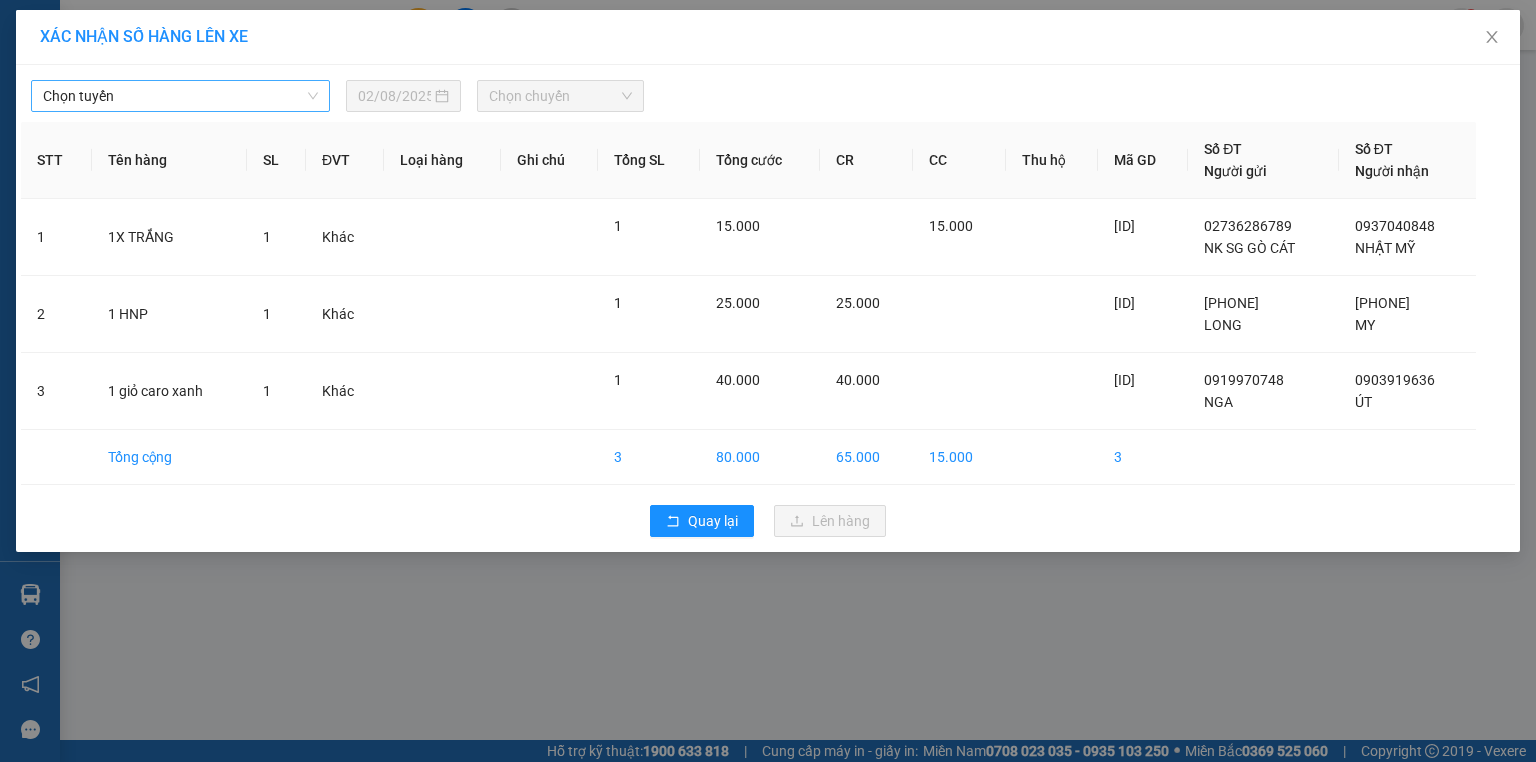 click on "Chọn tuyến" at bounding box center [180, 96] 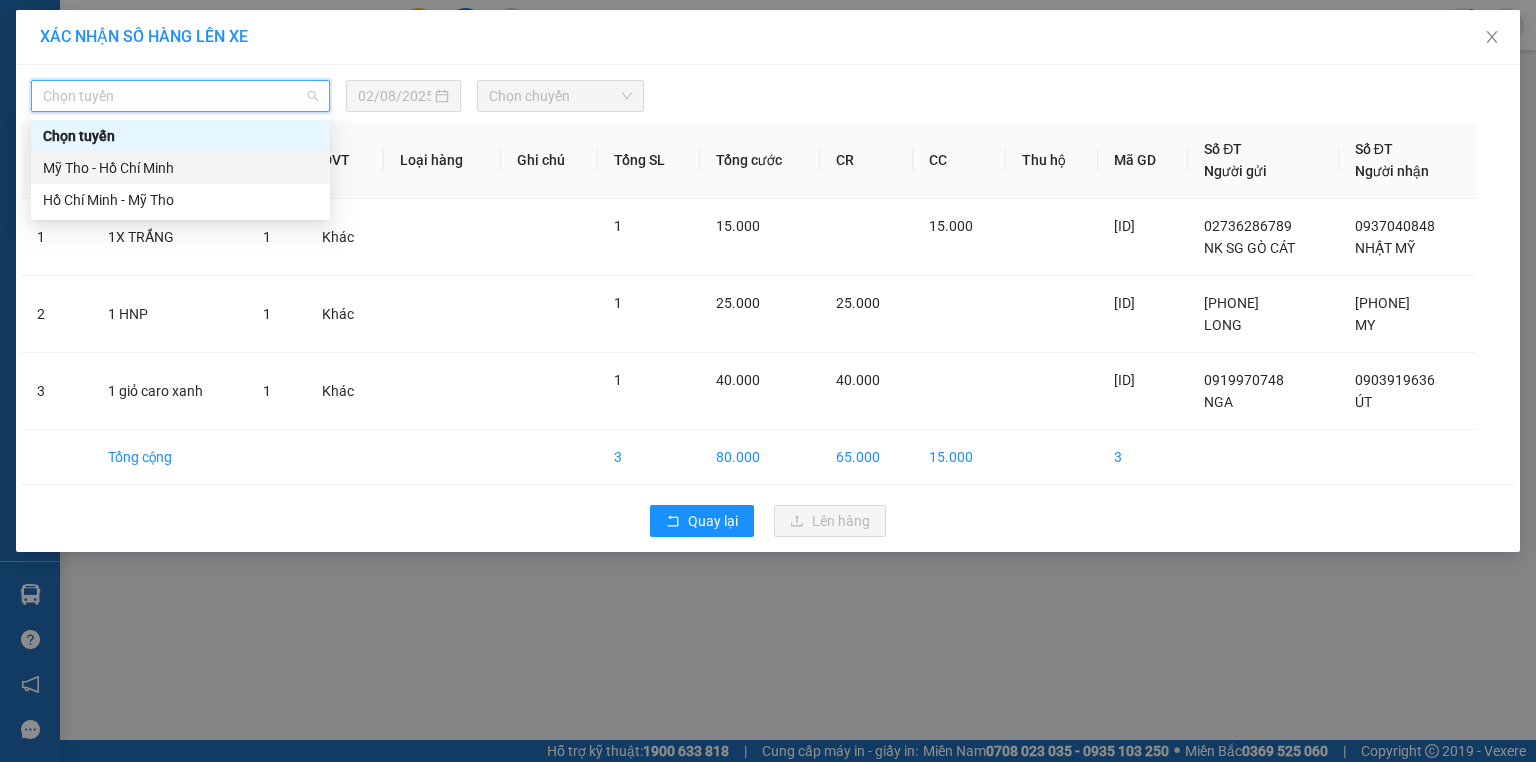 click on "Mỹ Tho - Hồ Chí Minh" at bounding box center (180, 168) 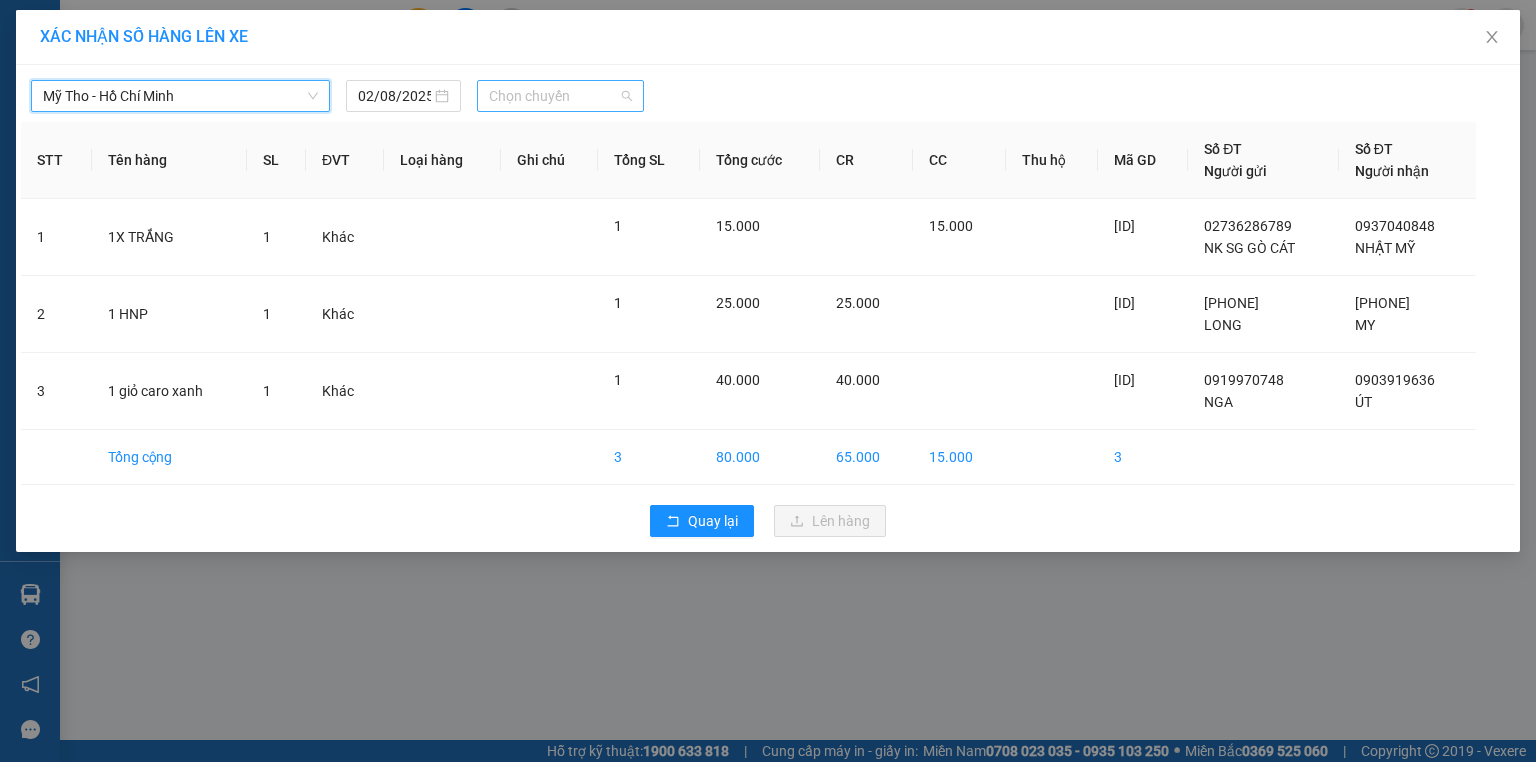 click on "Chọn chuyến" at bounding box center [561, 96] 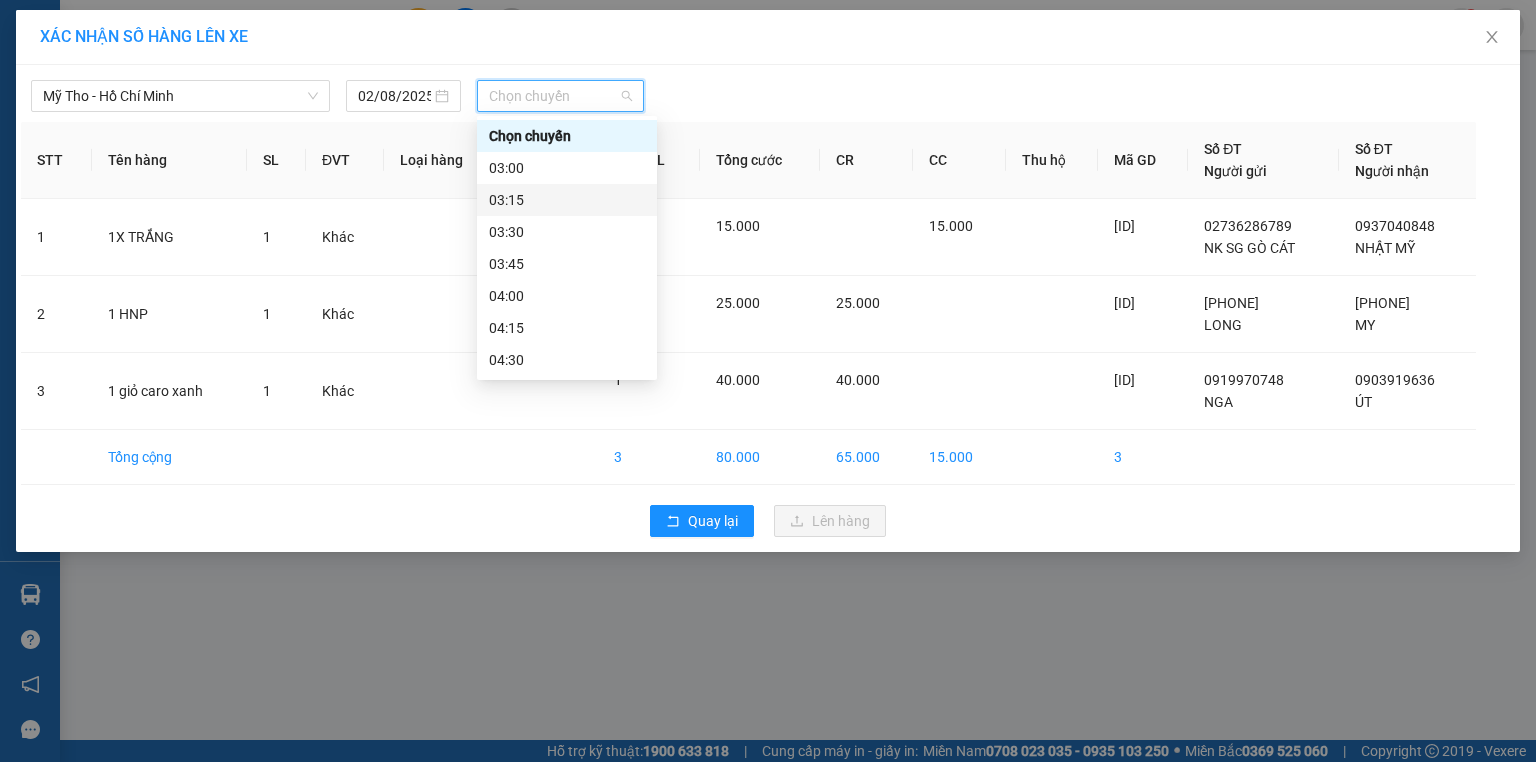 click on "03:15" at bounding box center [567, 200] 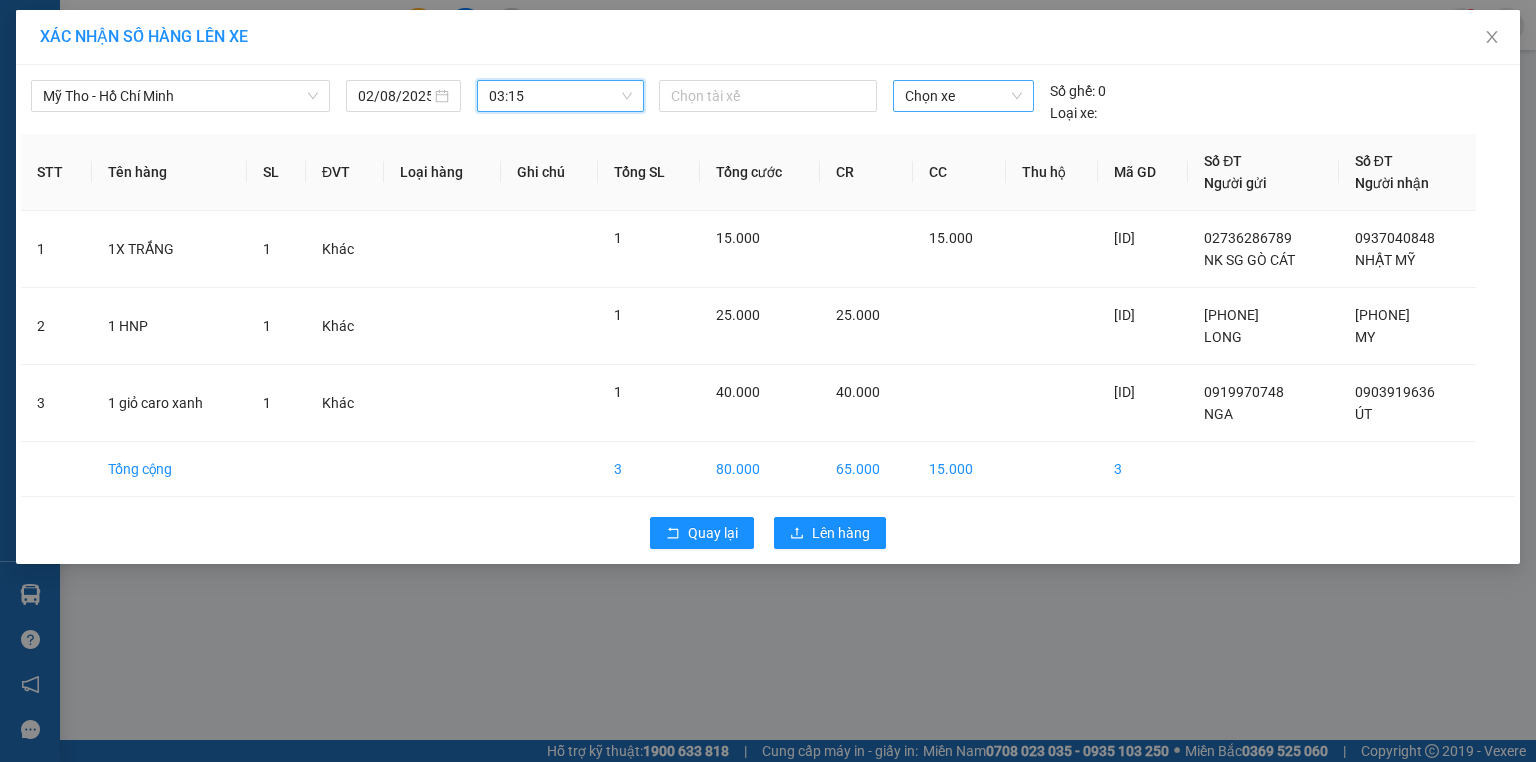 click on "Chọn xe" at bounding box center [963, 96] 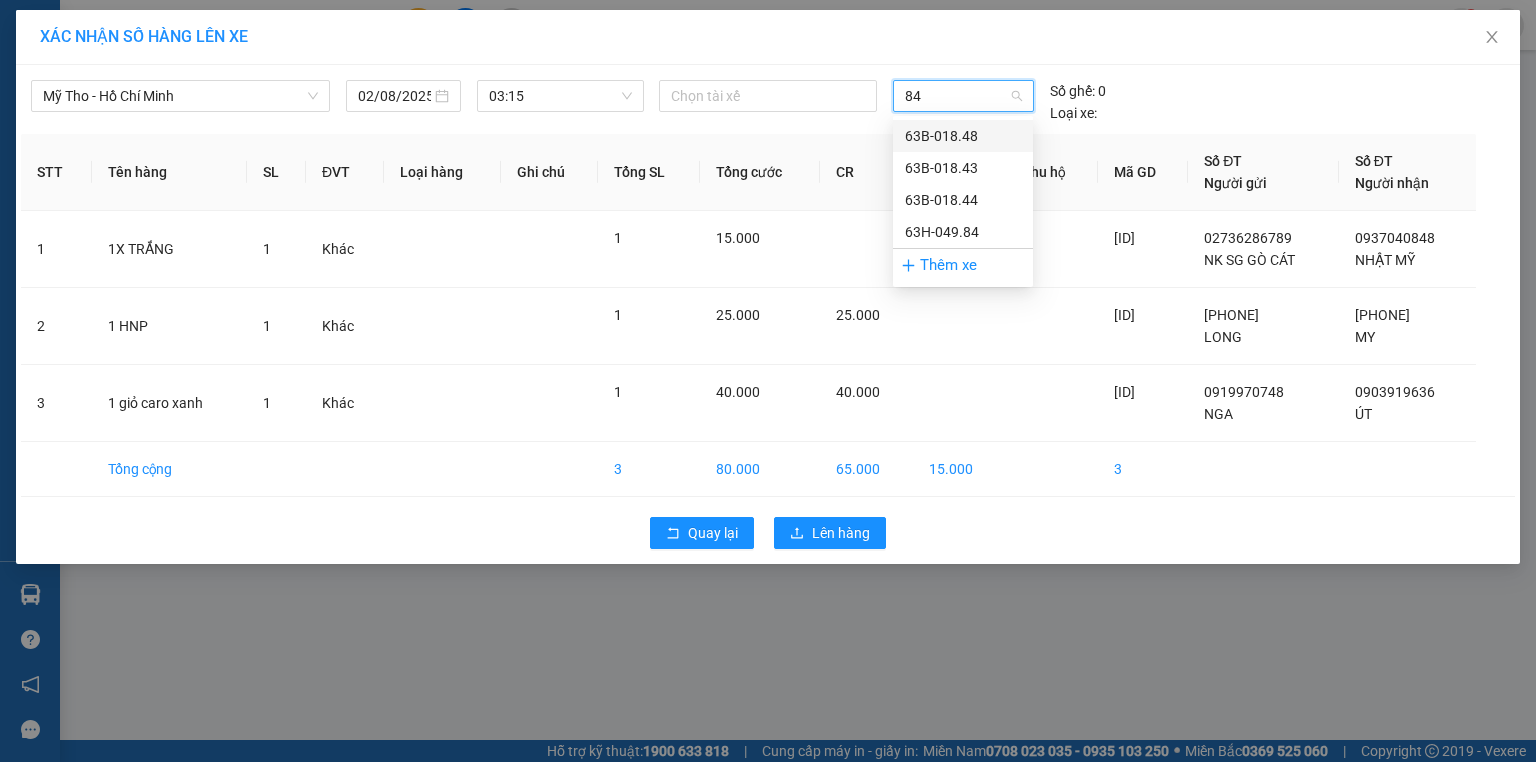 type on "848" 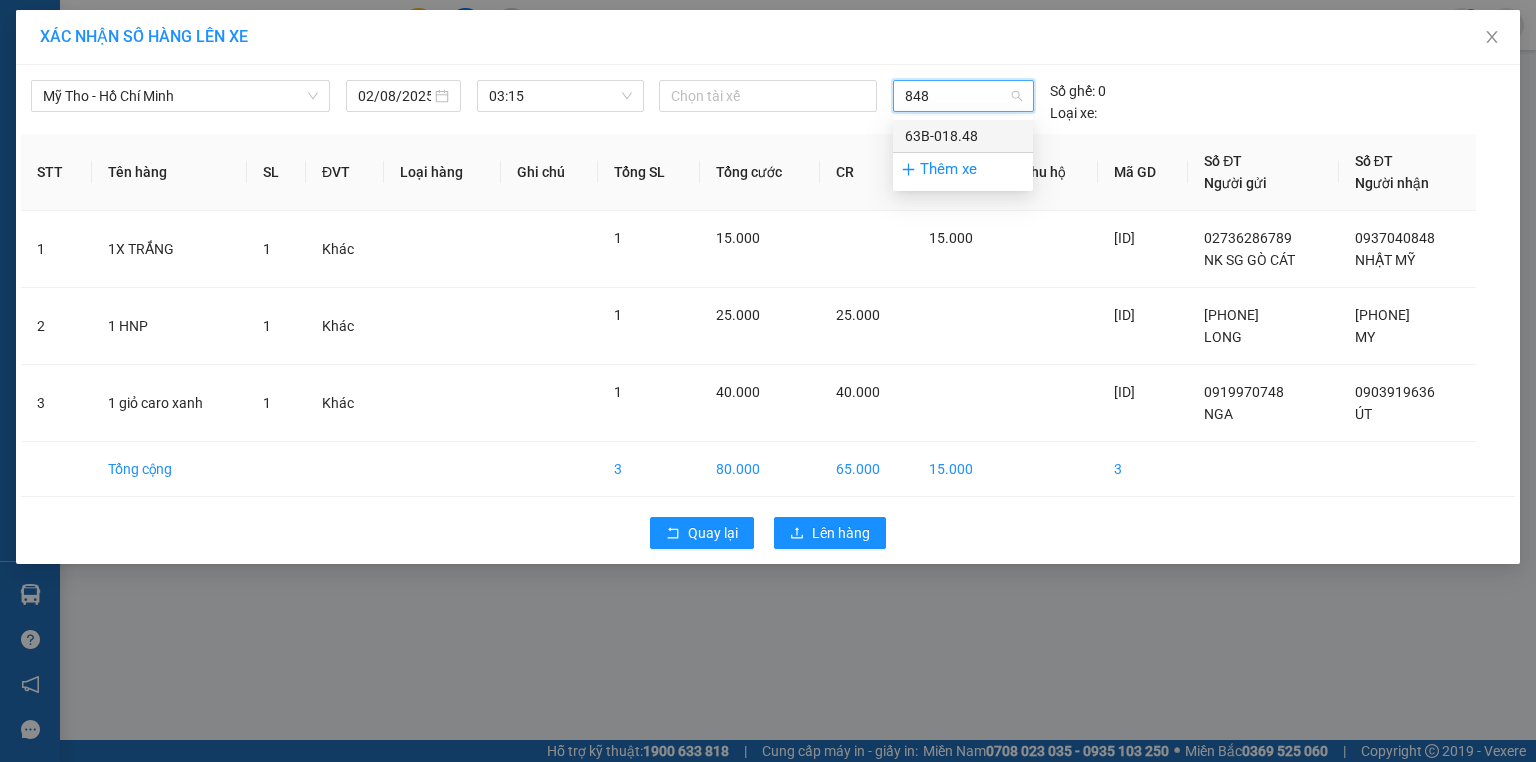 type 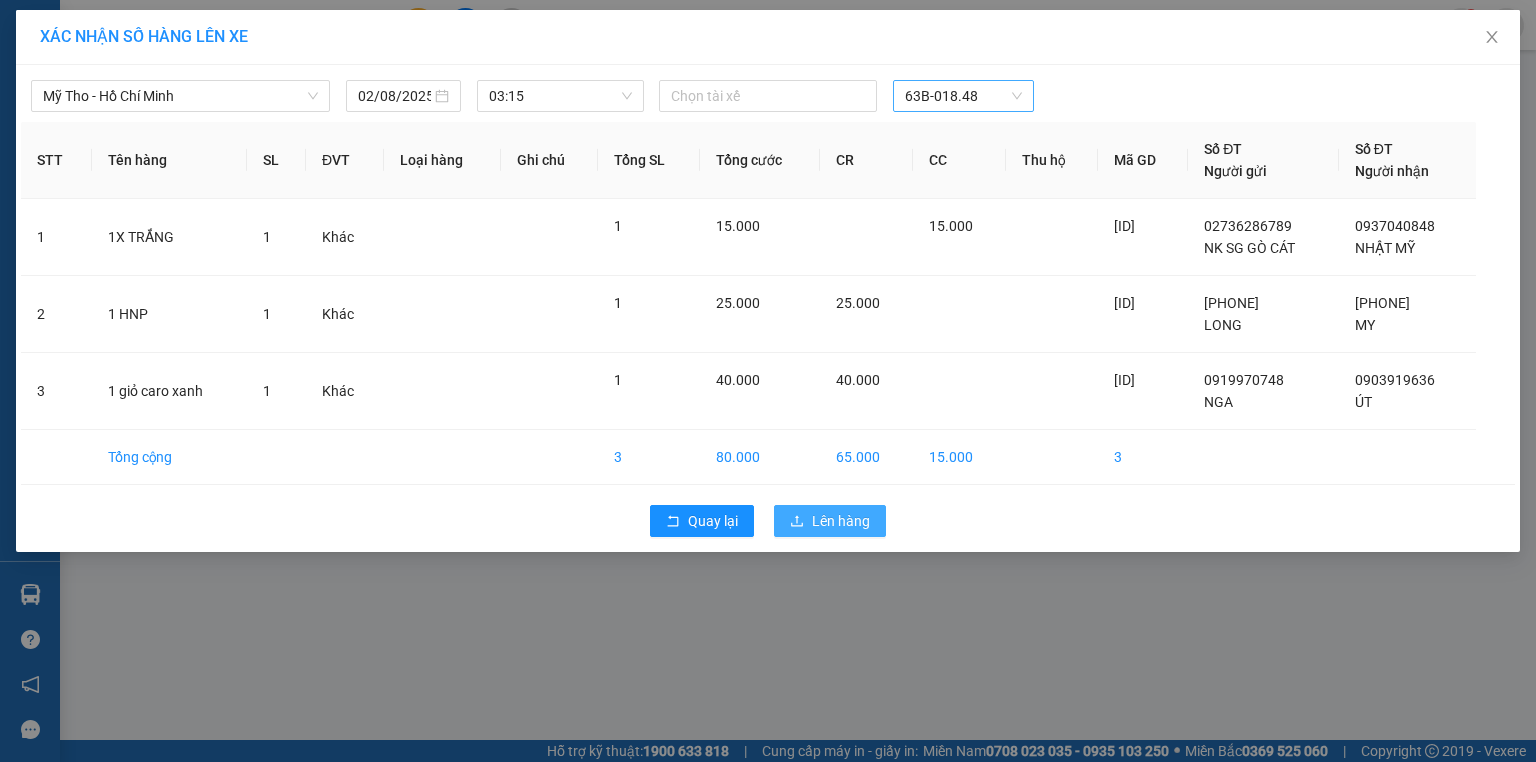 click on "Lên hàng" at bounding box center (841, 521) 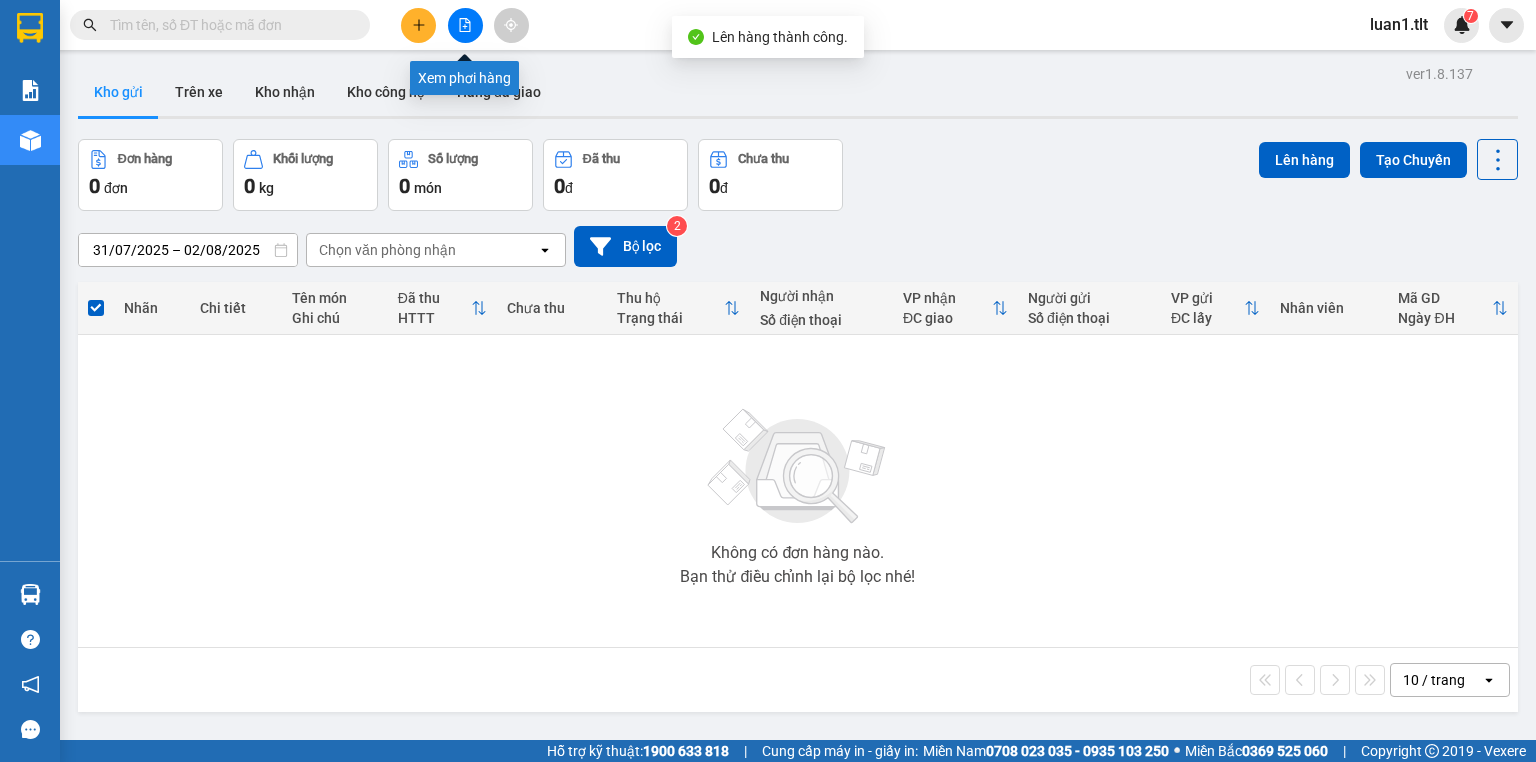 click 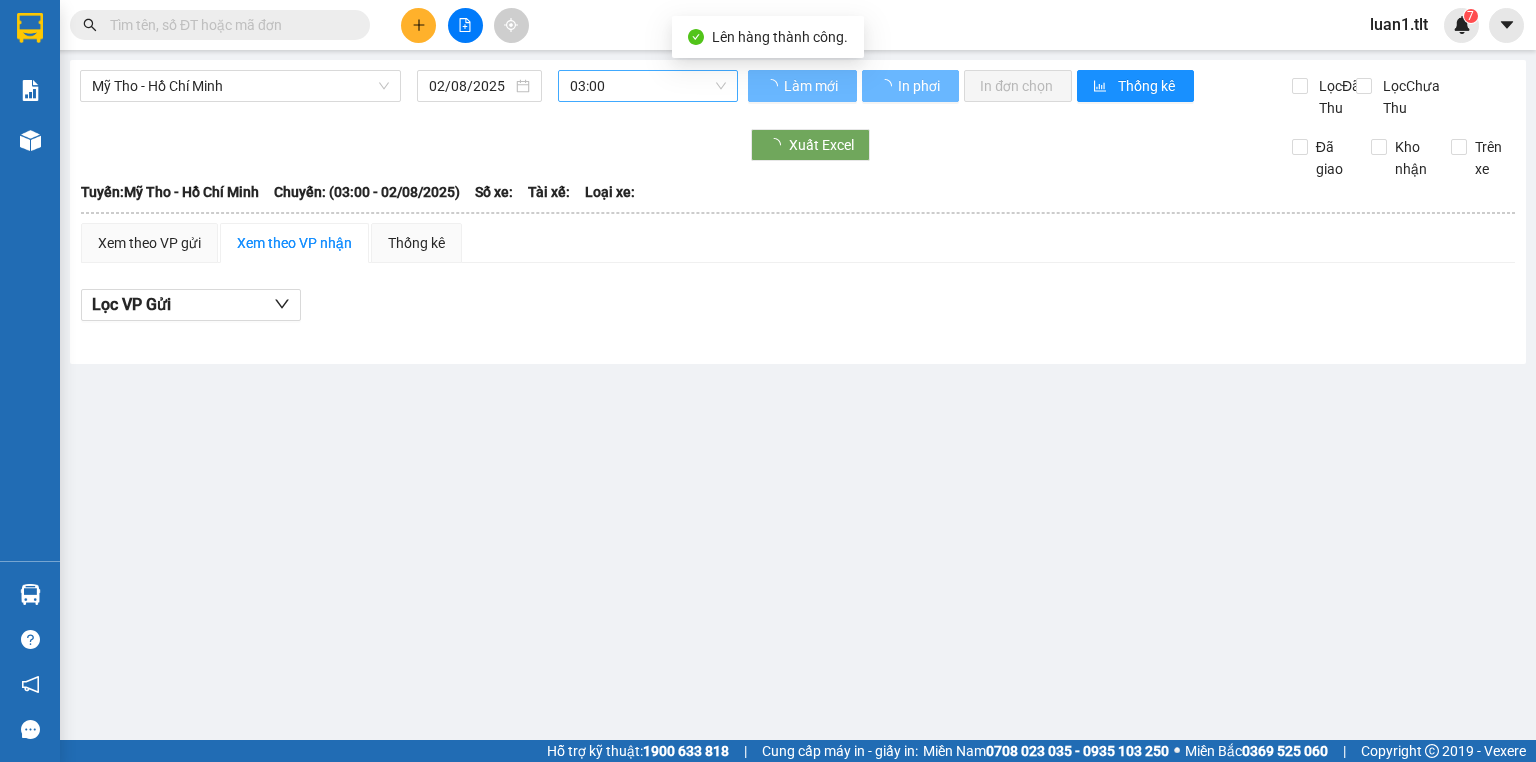 click on "03:00" at bounding box center [648, 86] 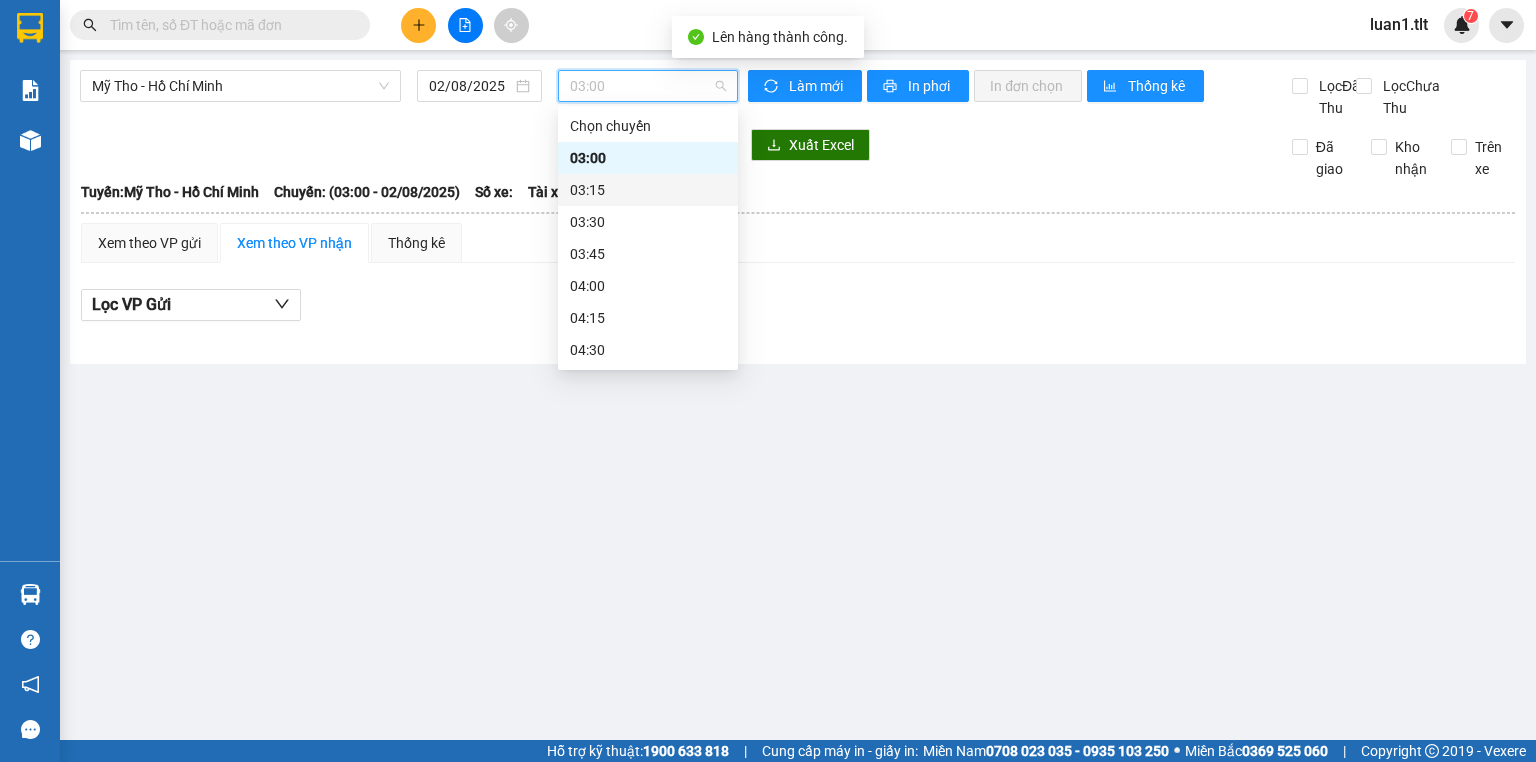 click on "03:15" at bounding box center (648, 190) 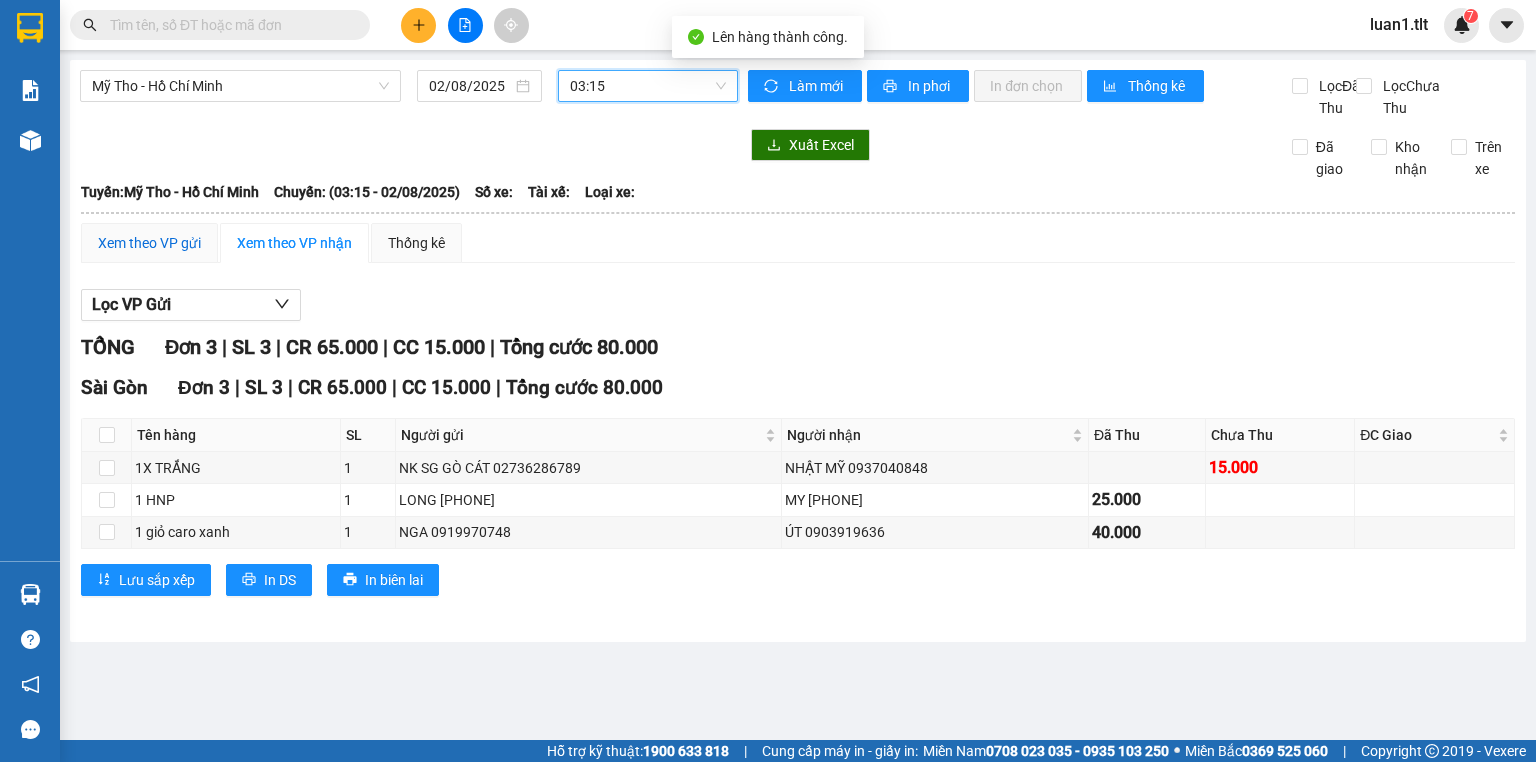 click on "Xem theo VP gửi" at bounding box center (149, 243) 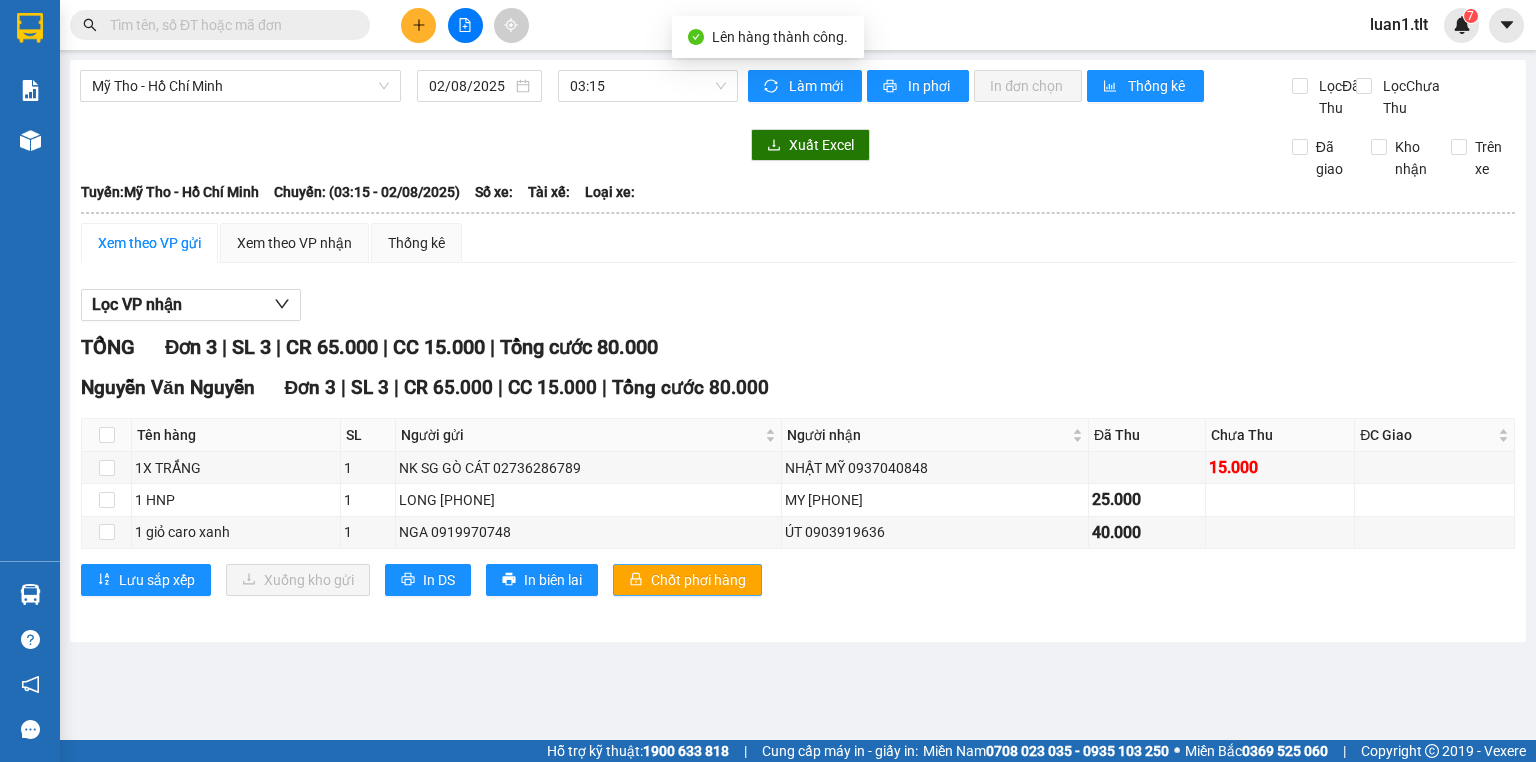 click on "Chốt phơi hàng" at bounding box center (698, 580) 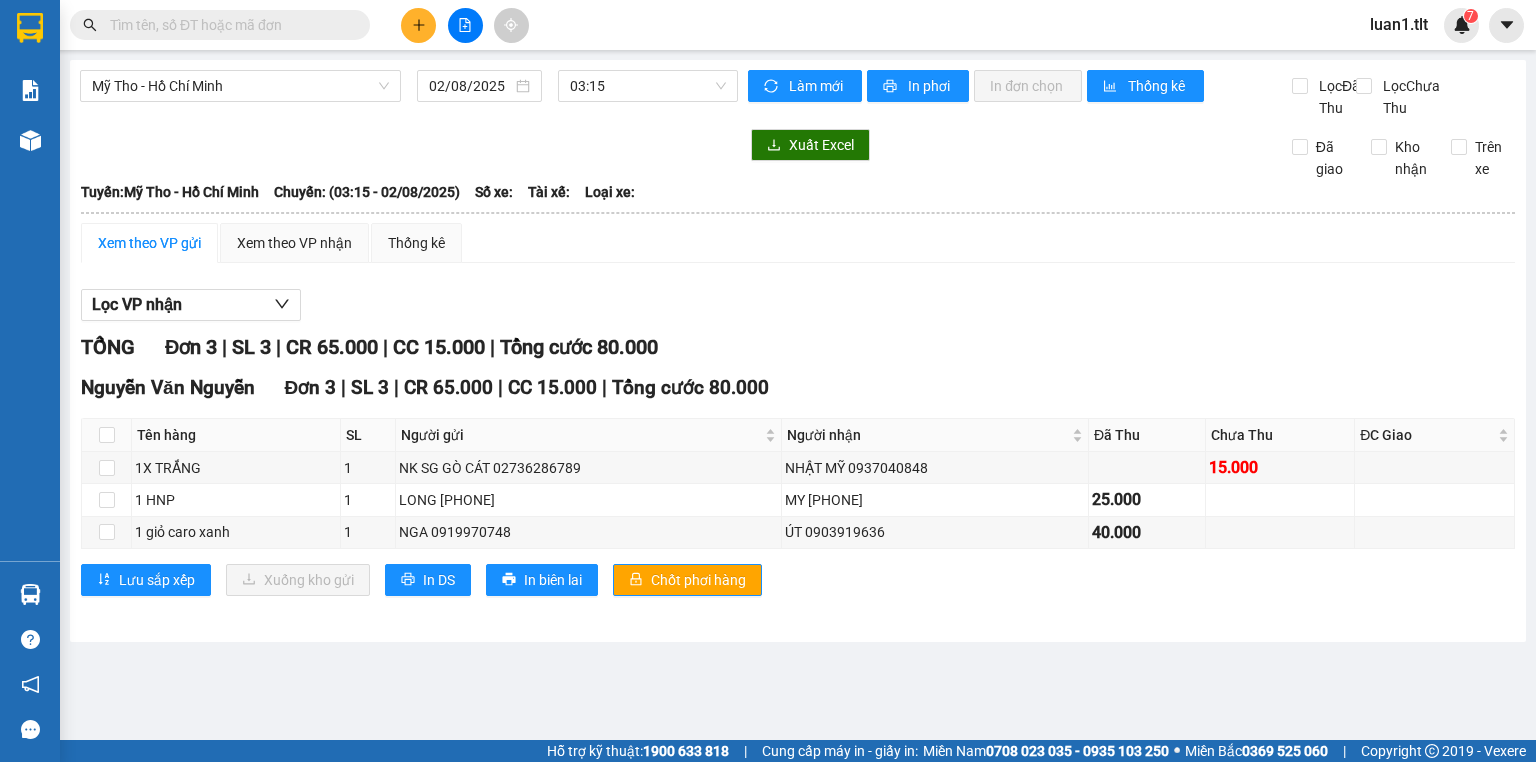 drag, startPoint x: 976, startPoint y: 402, endPoint x: 969, endPoint y: 392, distance: 12.206555 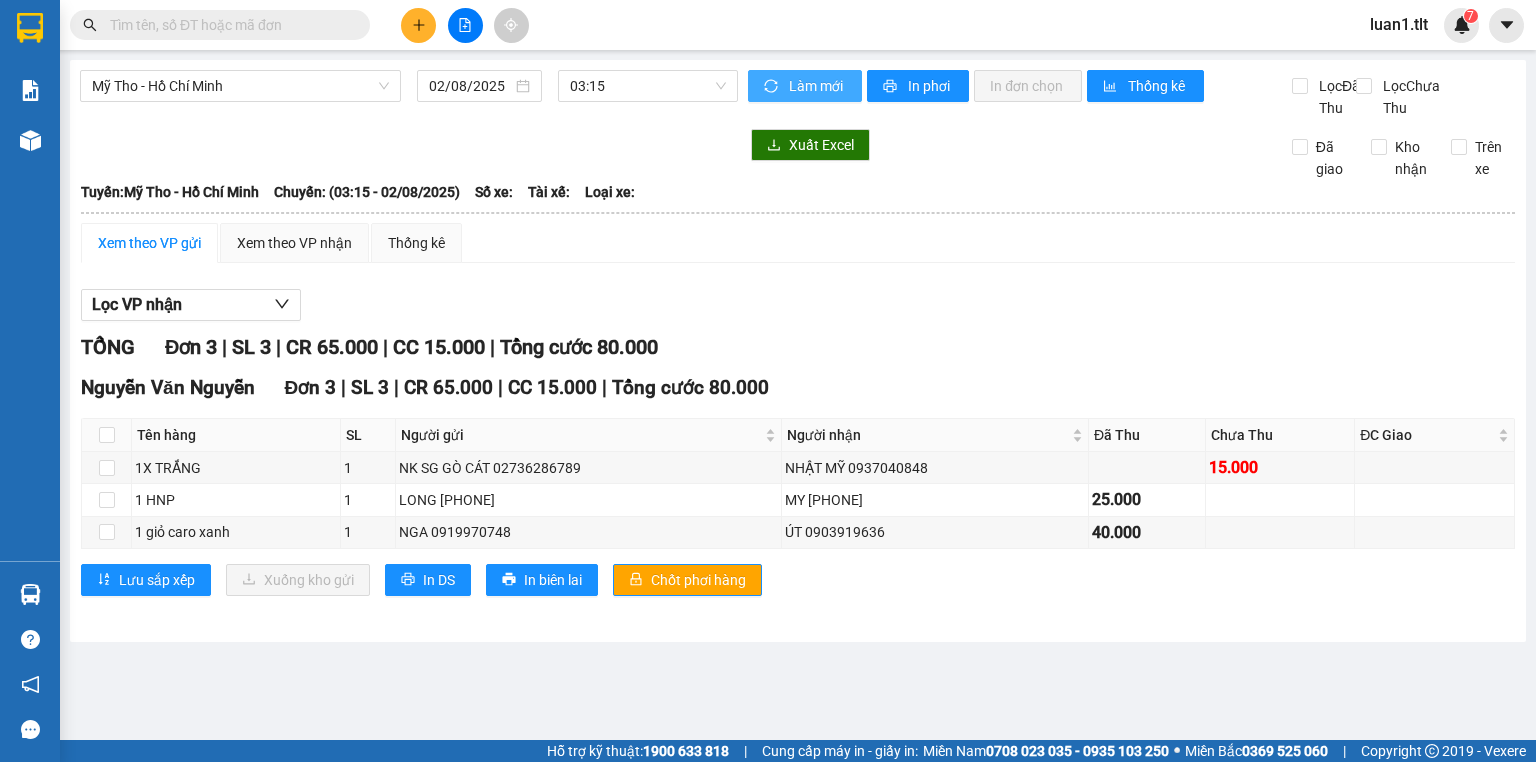 click on "Làm mới" at bounding box center [817, 86] 